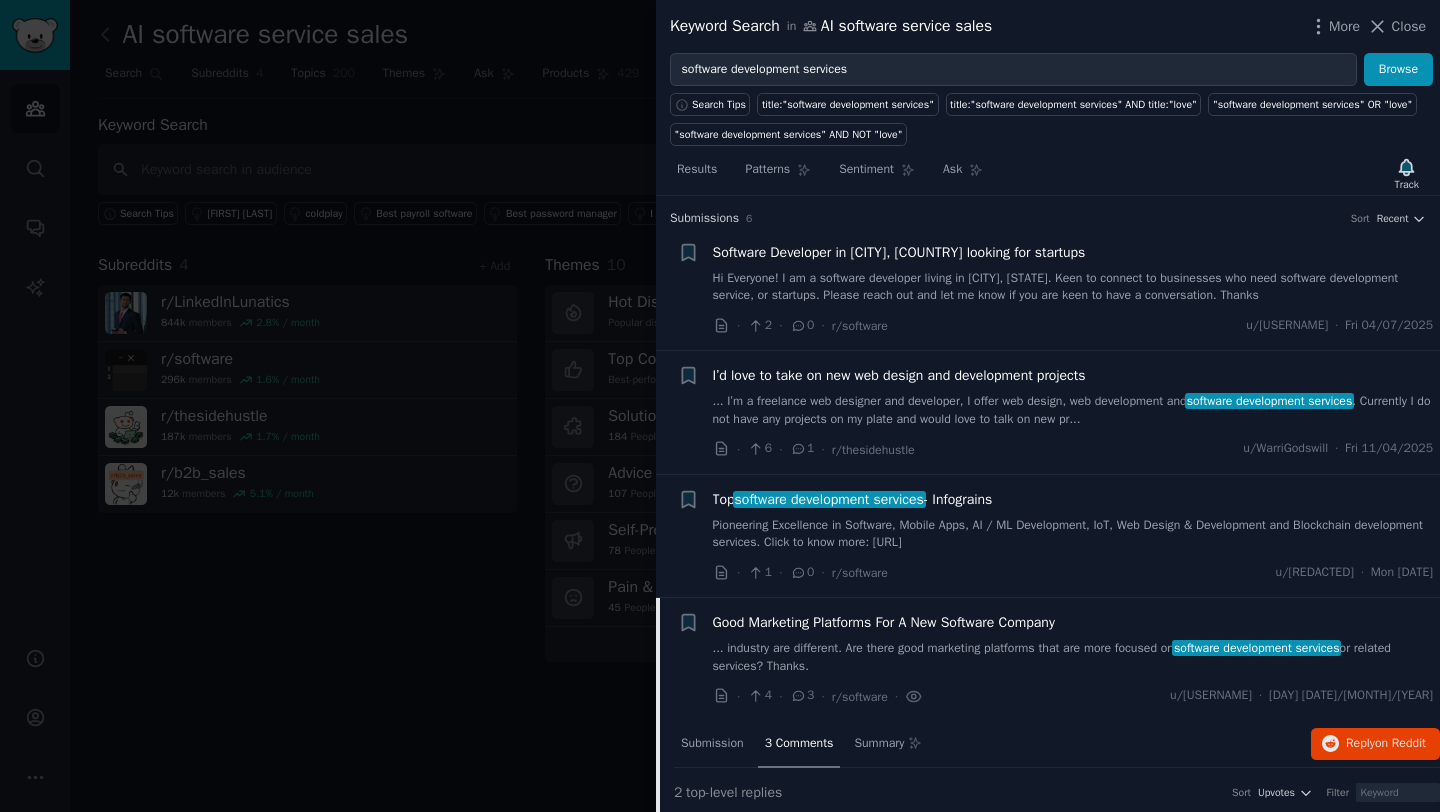 scroll, scrollTop: 0, scrollLeft: 0, axis: both 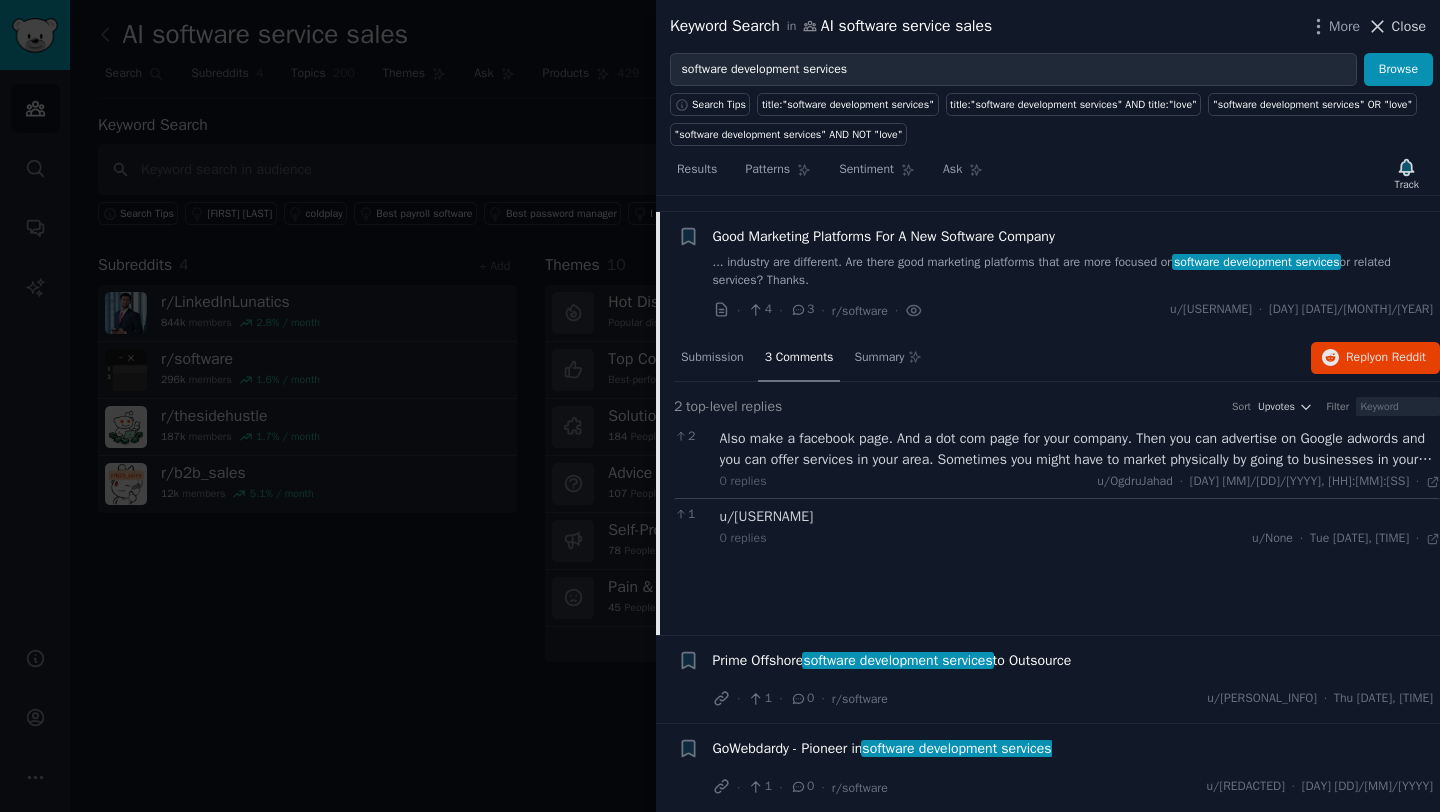 click on "Close" at bounding box center (1396, 26) 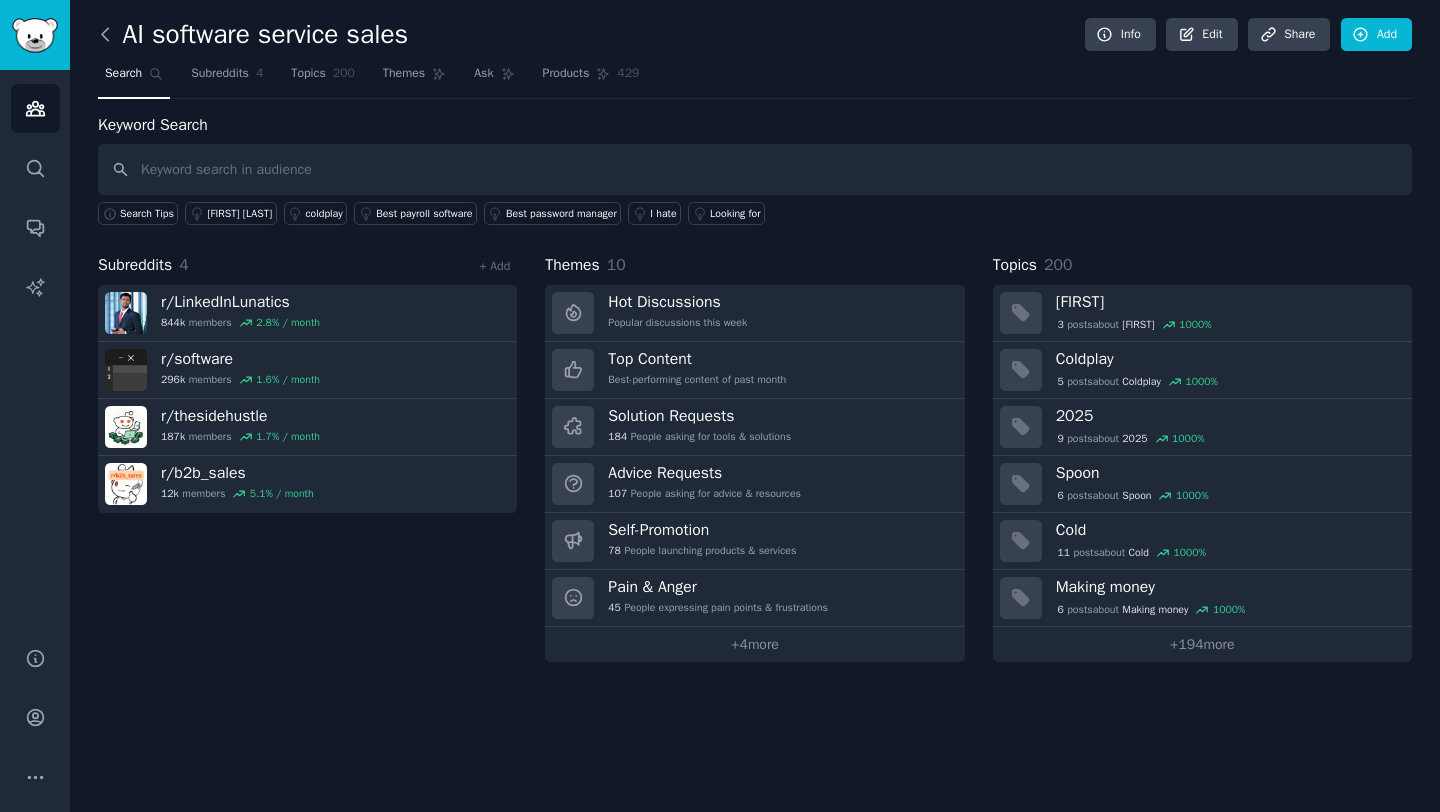 click 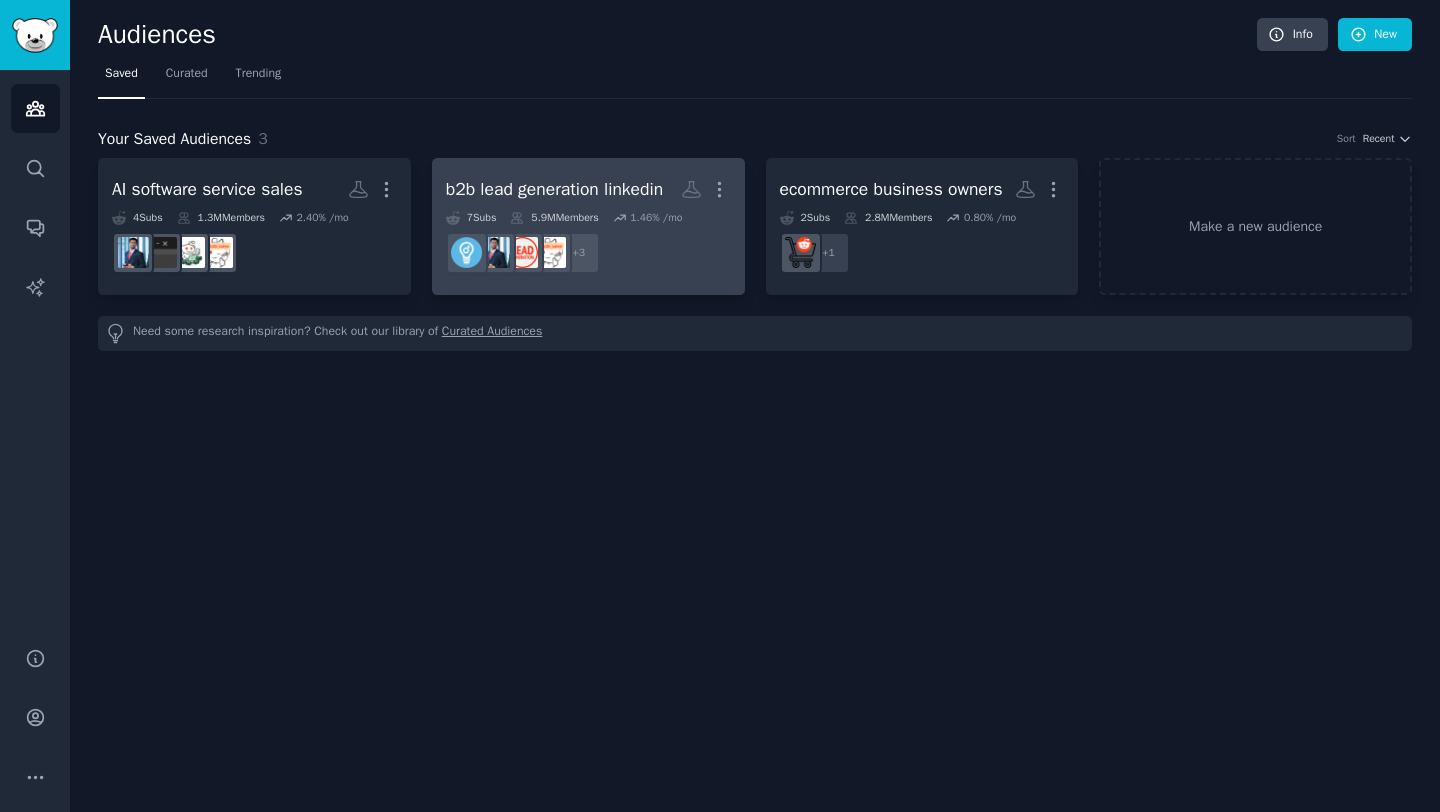 click on "+ 3" at bounding box center [588, 253] 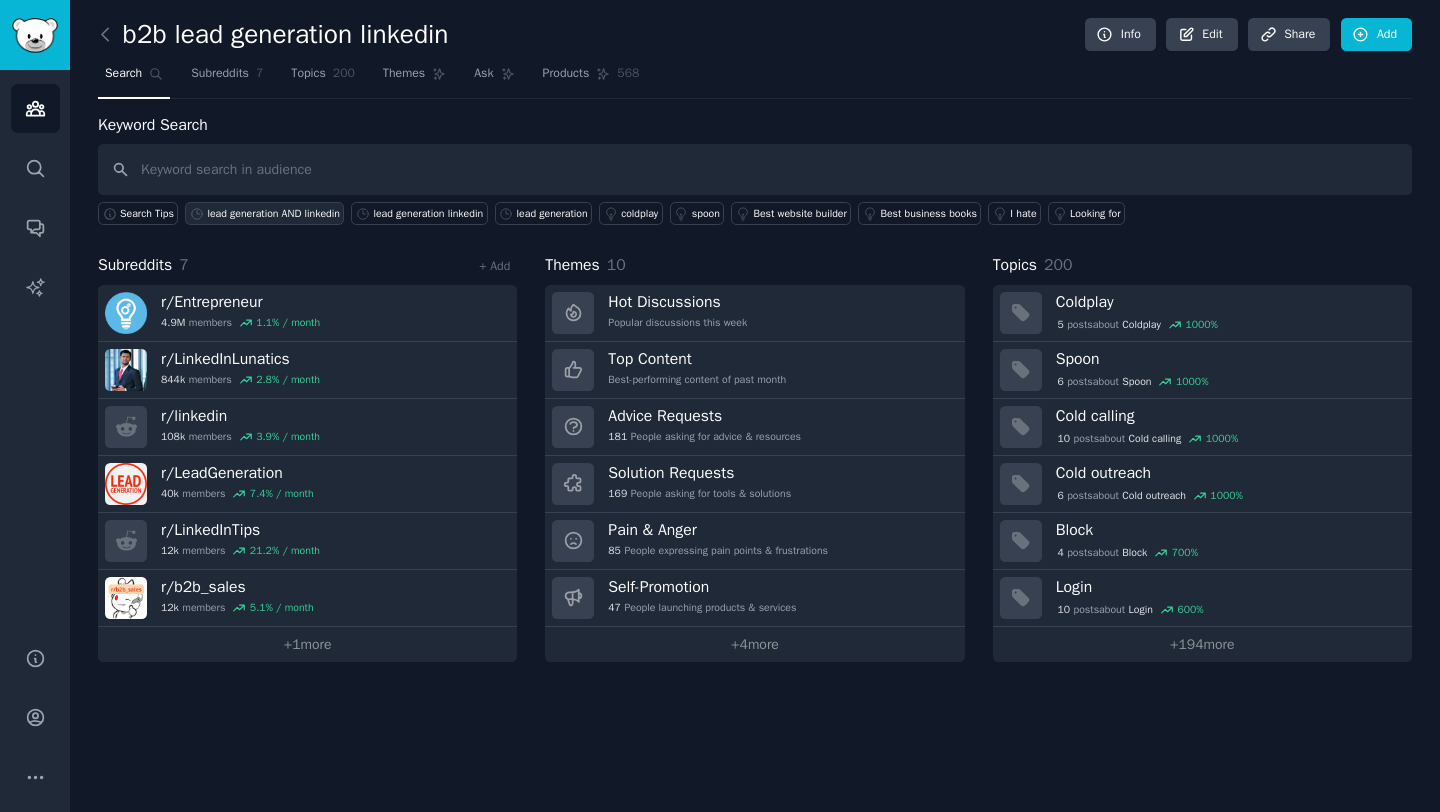 click on "lead generation AND linkedin" at bounding box center (273, 214) 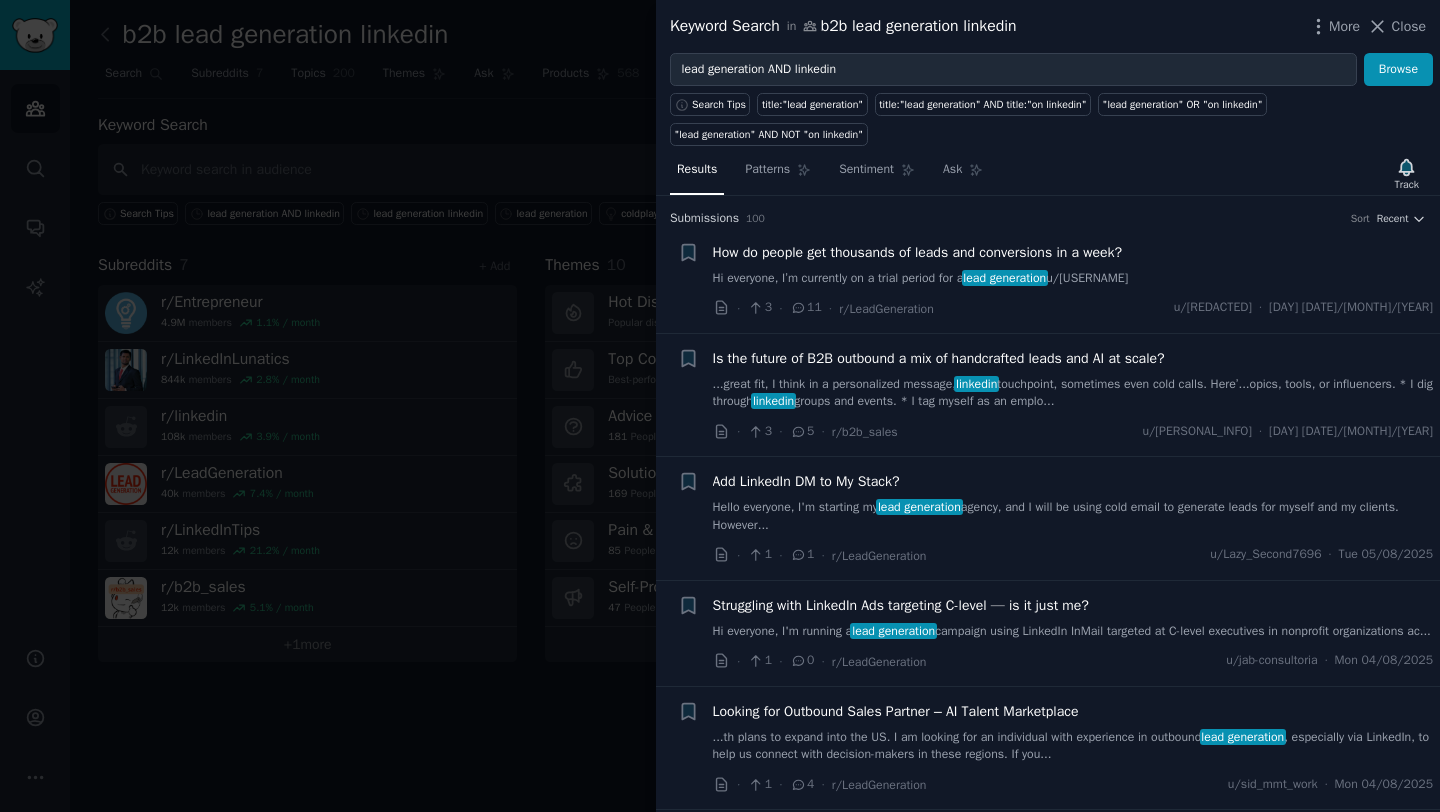 click on "Hi everyone, I’m currently on a trial period for a lead generation role, and I’d appreciate some insights from people with more experience.
Right now, I’ve o..." at bounding box center [1073, 279] 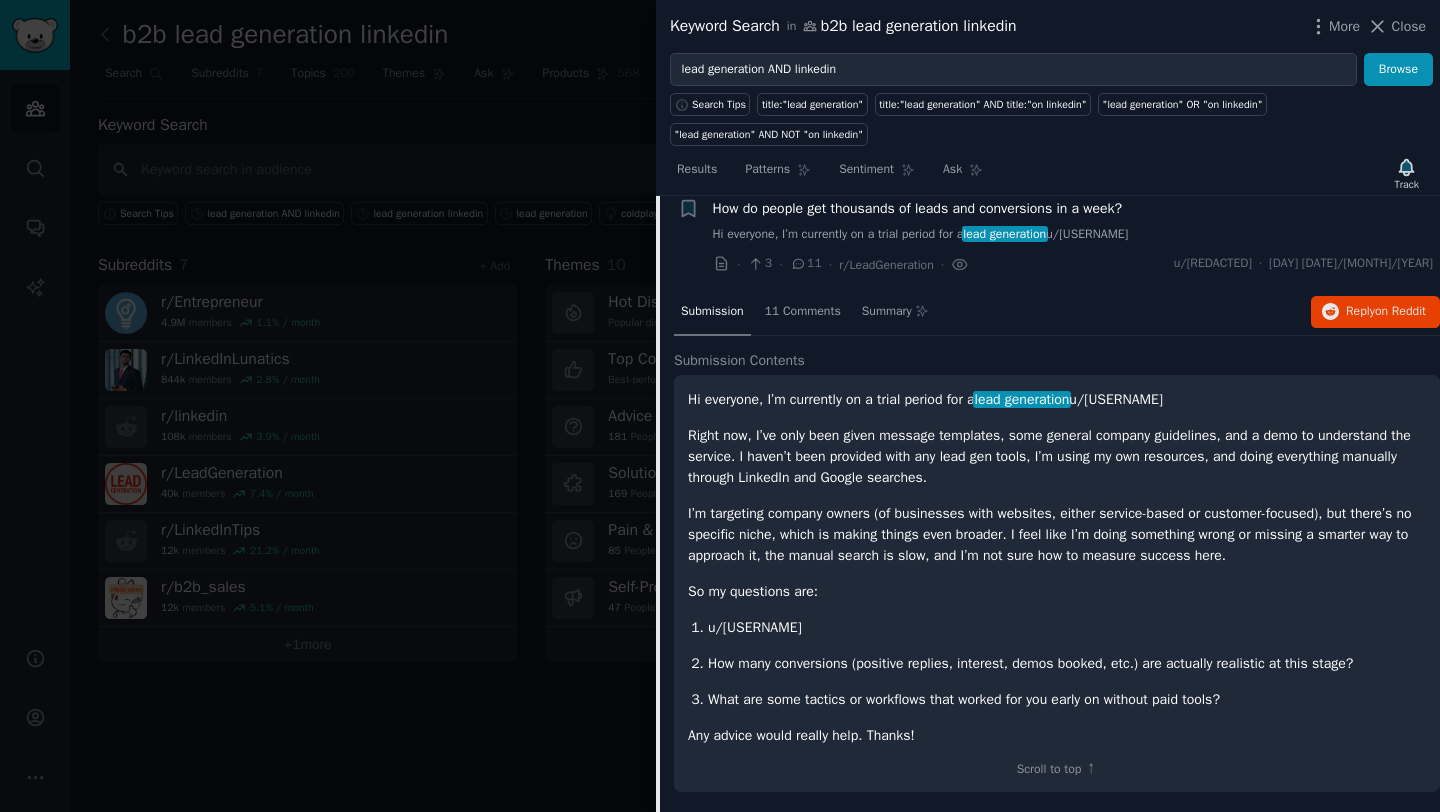 scroll, scrollTop: 0, scrollLeft: 0, axis: both 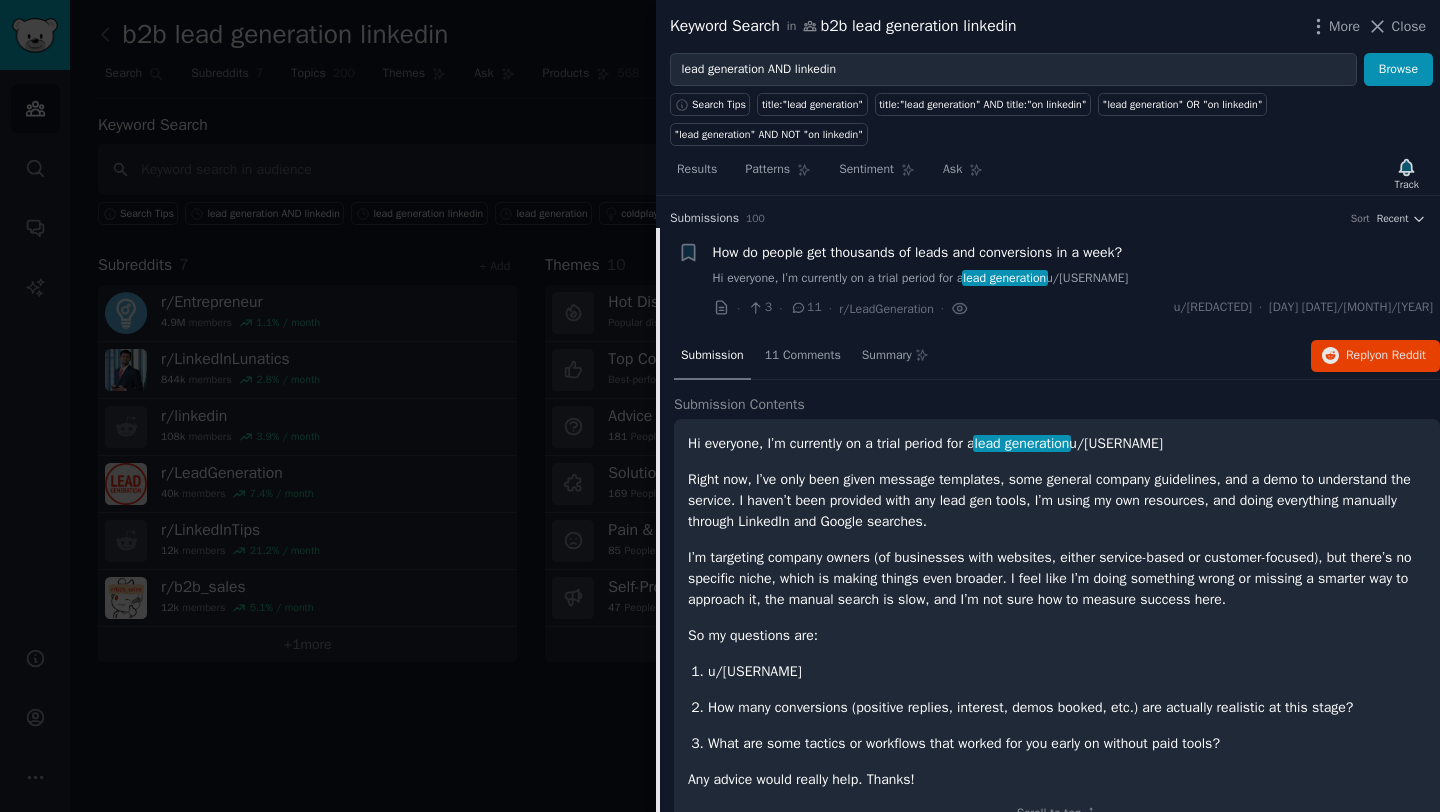 click on "Hi everyone, I’m currently on a trial period for a lead generation role, and I’d appreciate some insights from people with more experience.
Right now, I’ve o..." at bounding box center [1073, 279] 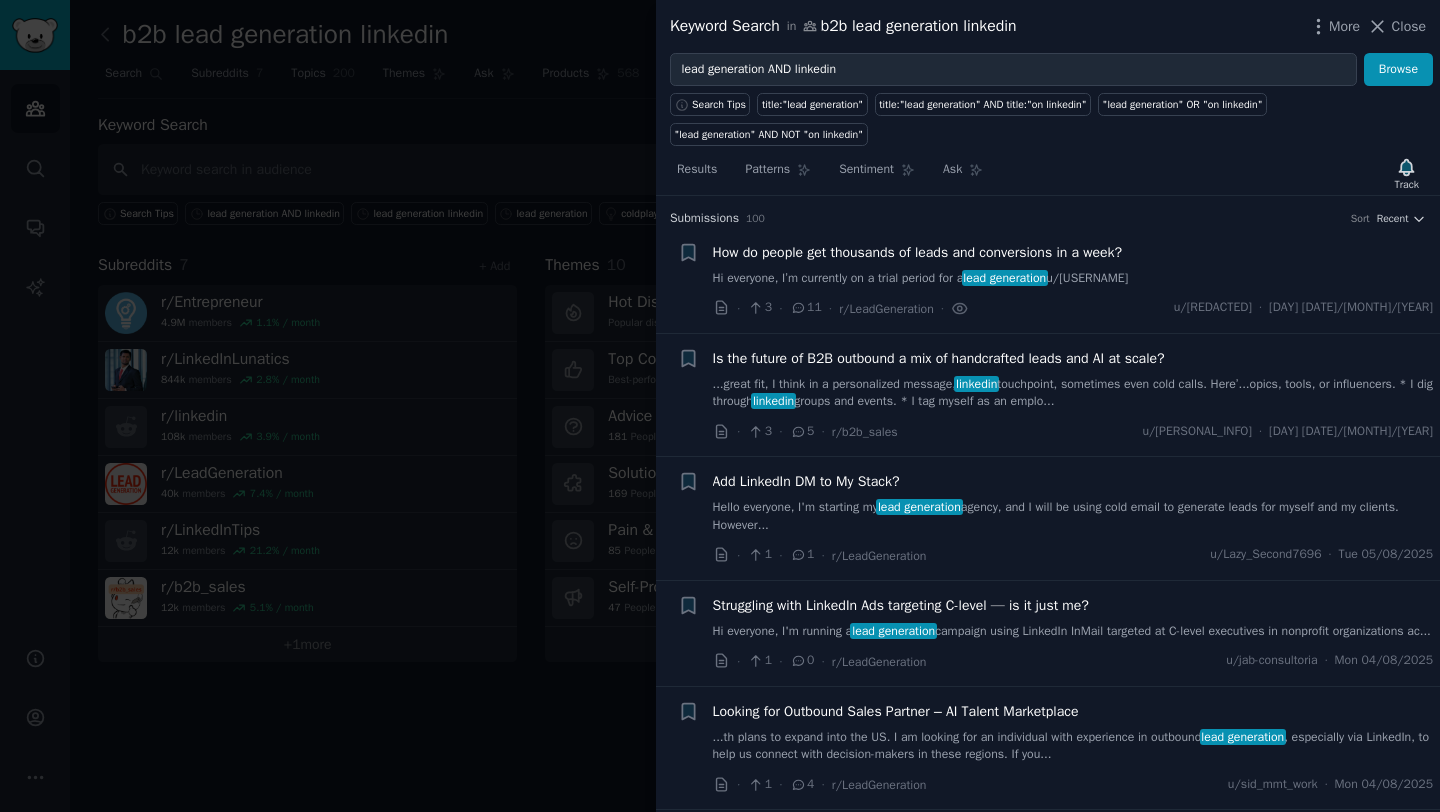 scroll, scrollTop: 31, scrollLeft: 0, axis: vertical 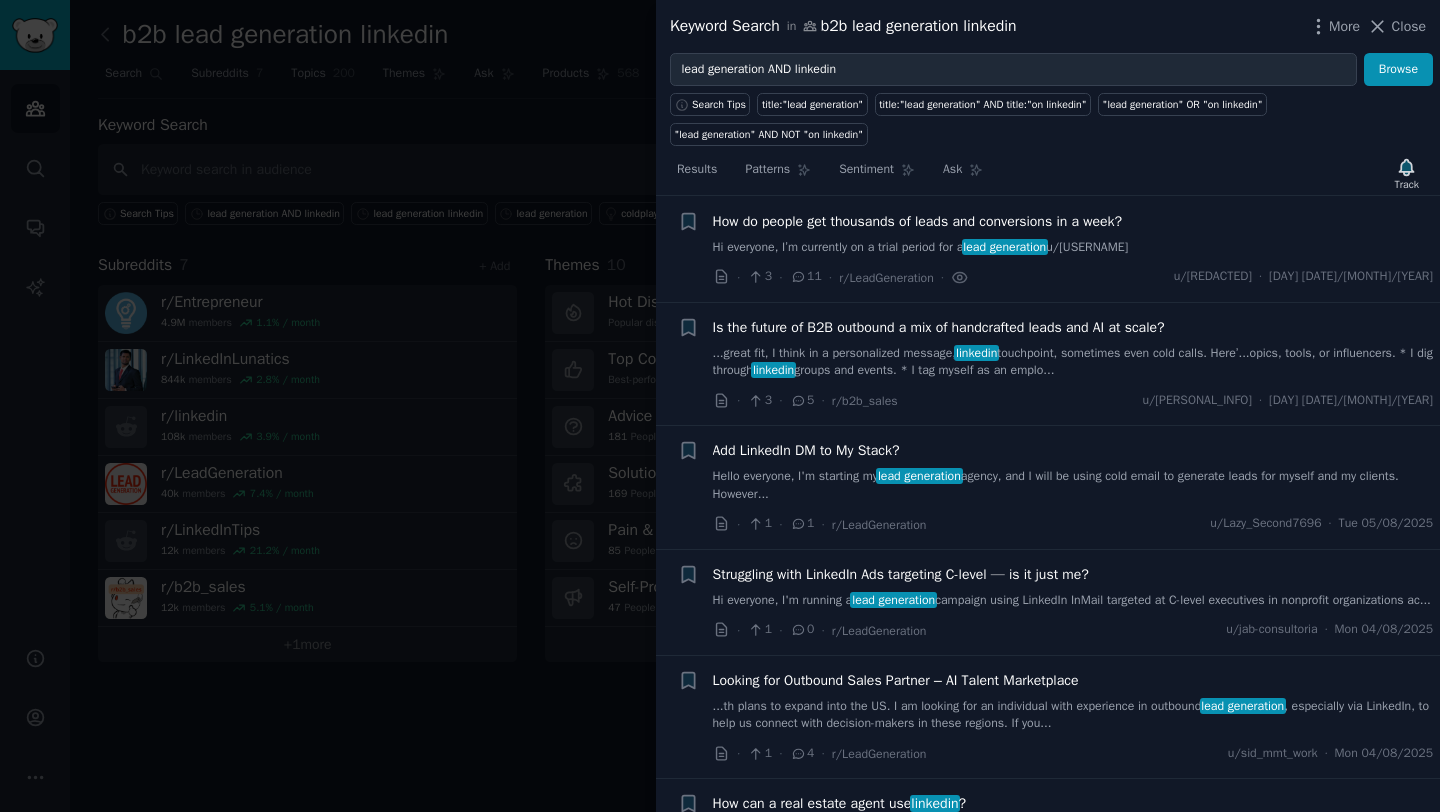 click on "u/[USERNAME]" at bounding box center [1073, 362] 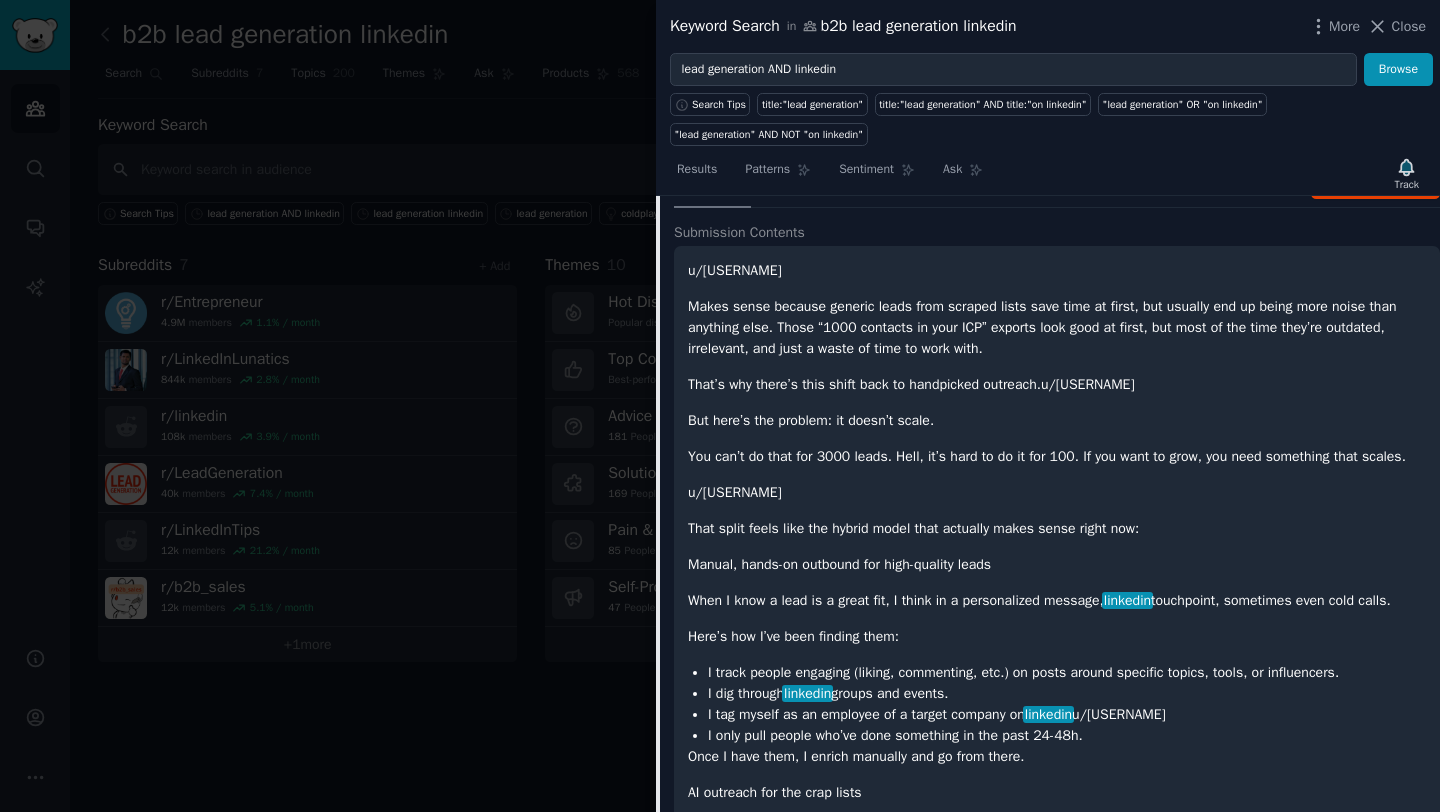 scroll, scrollTop: 147, scrollLeft: 0, axis: vertical 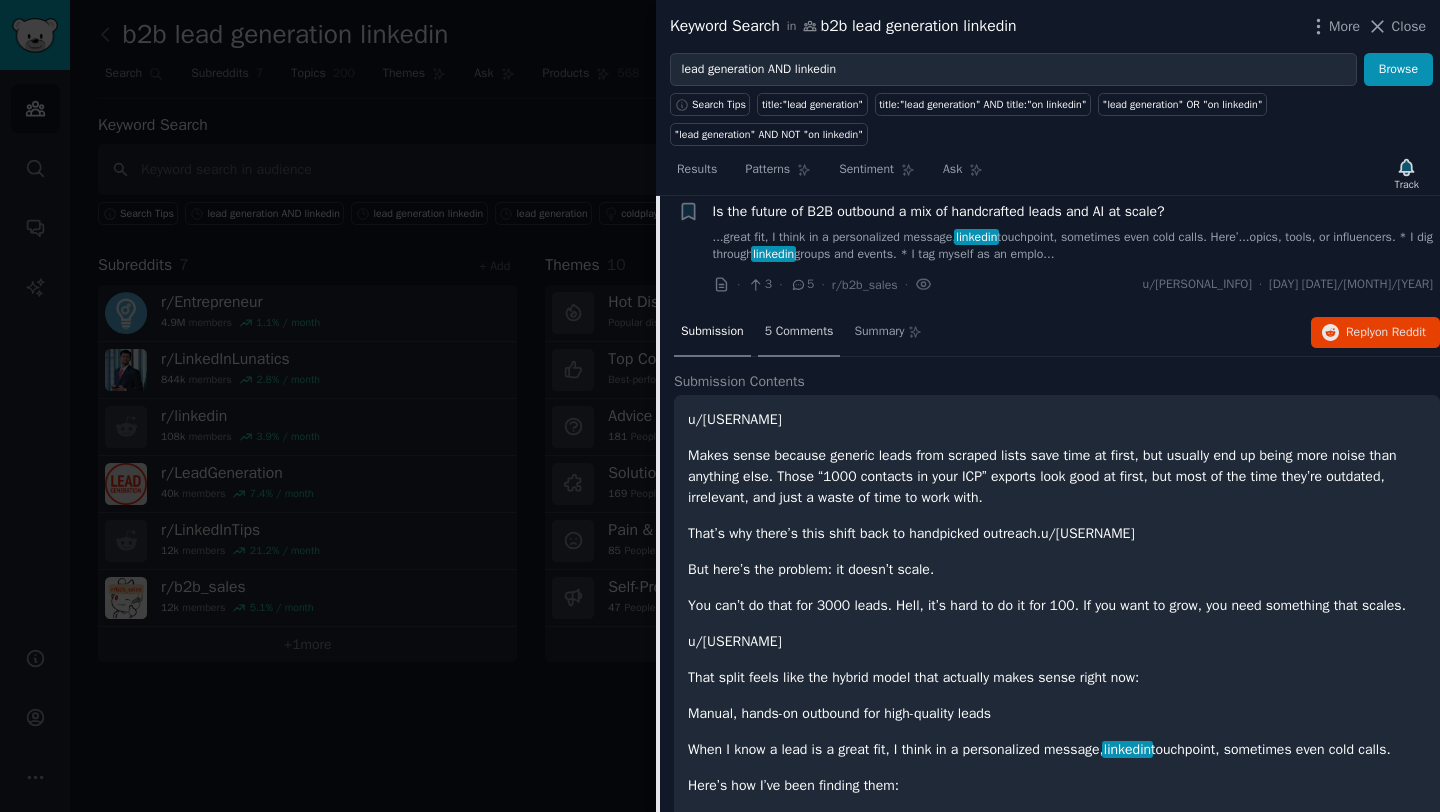 click on "5 Comments" at bounding box center (799, 332) 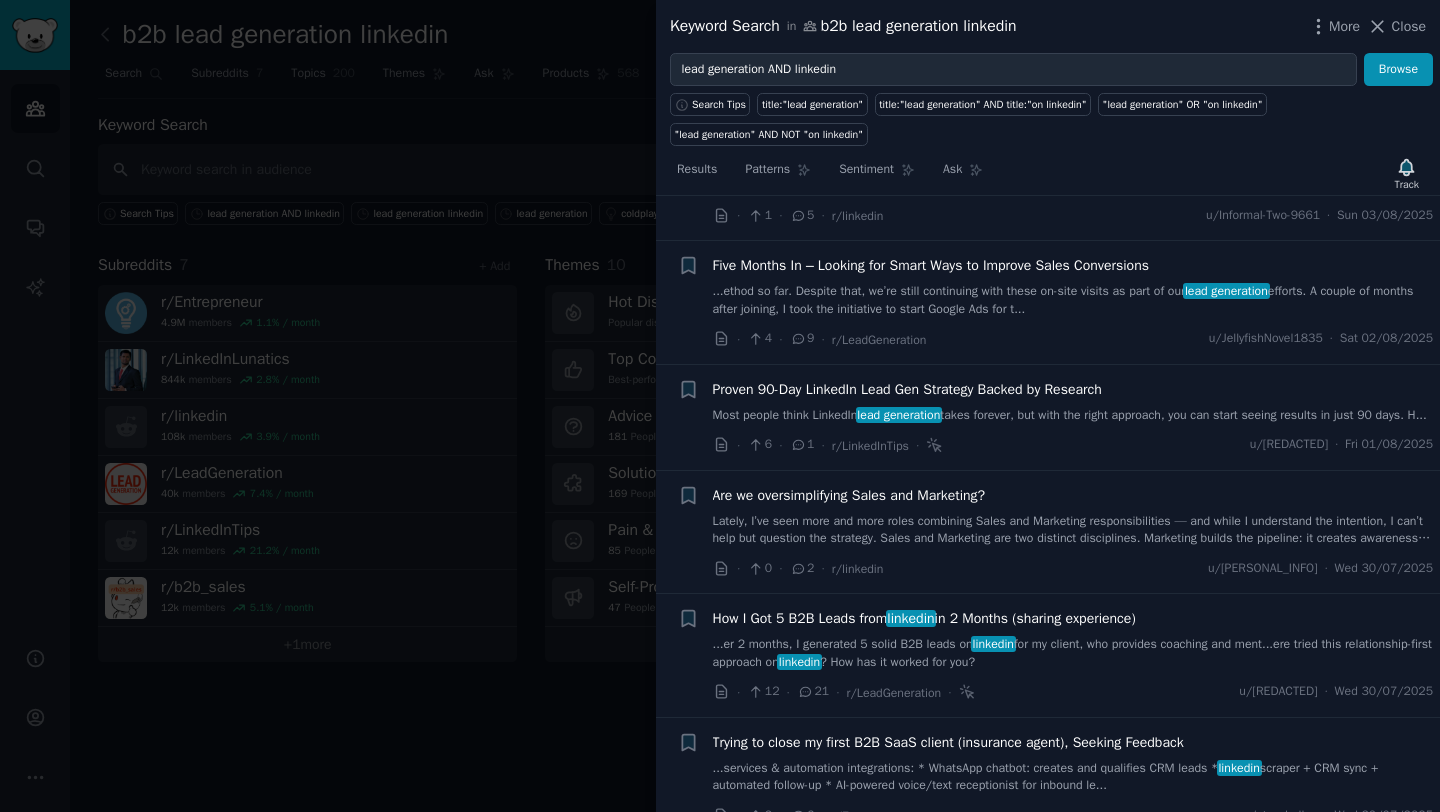scroll, scrollTop: 995, scrollLeft: 0, axis: vertical 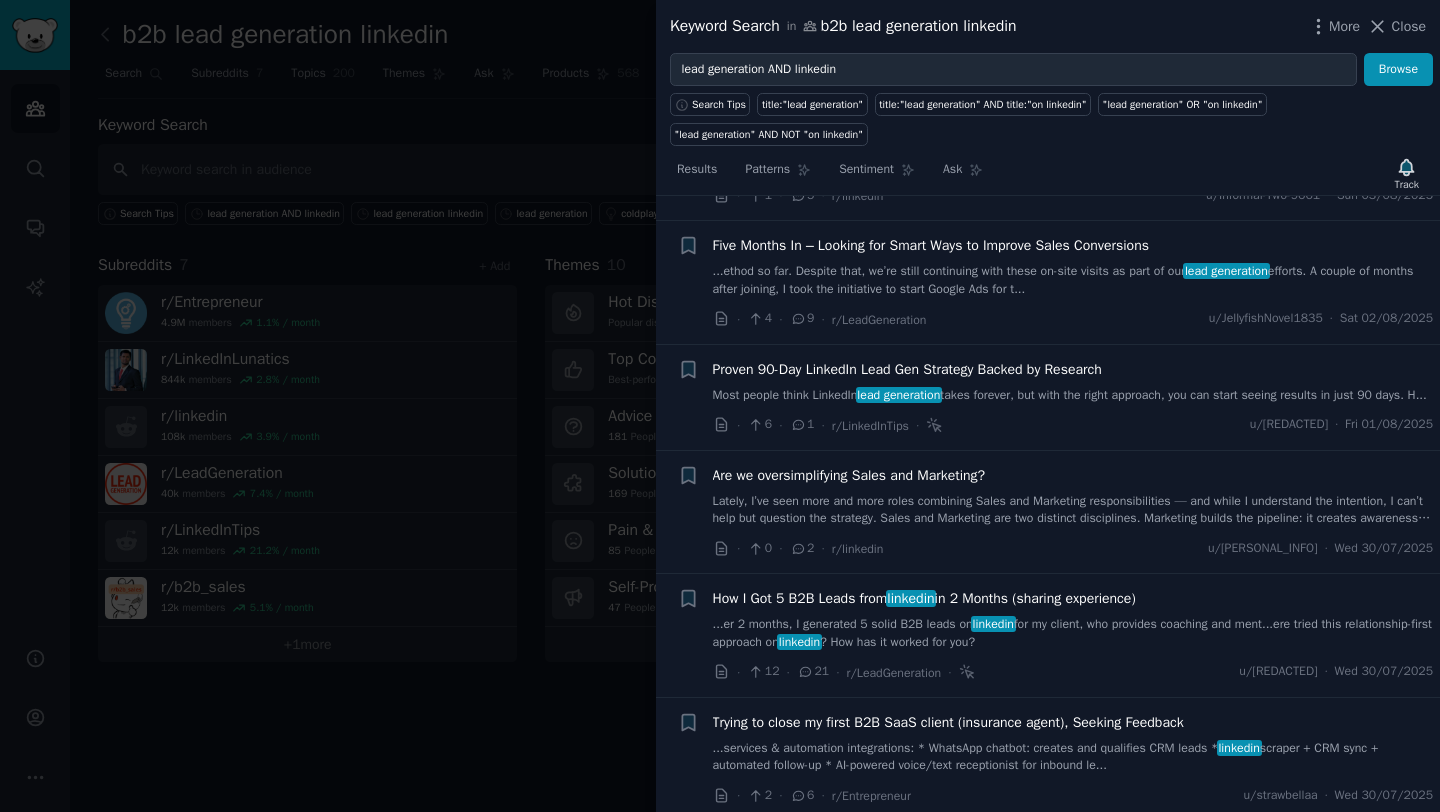 click on "Proven 90-Day LinkedIn Lead Gen Strategy Backed by Research Most people think LinkedIn  lead generation  takes forever, but with the right approach, you can start seeing results in just 90 days. H..." at bounding box center (1073, 382) 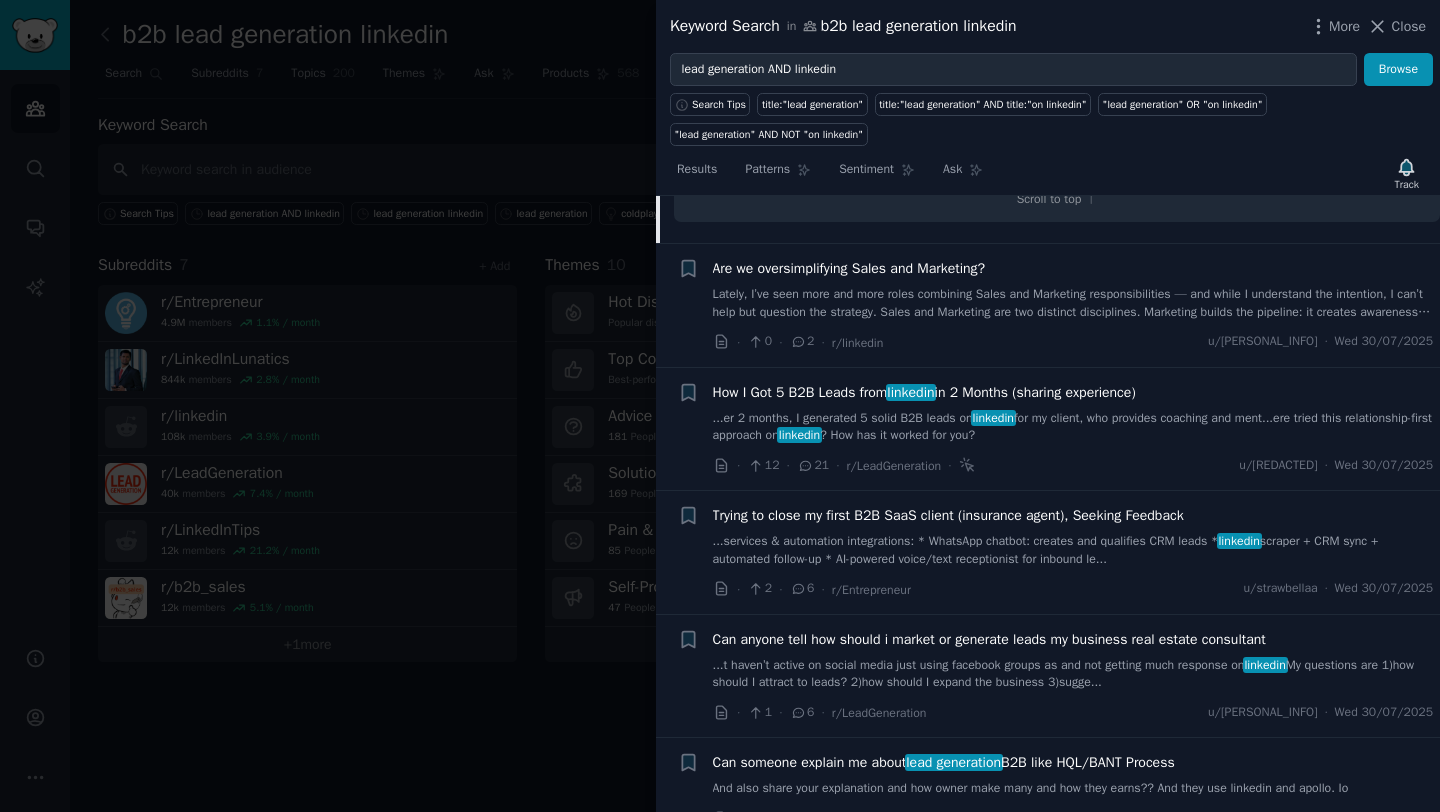 scroll, scrollTop: 1482, scrollLeft: 0, axis: vertical 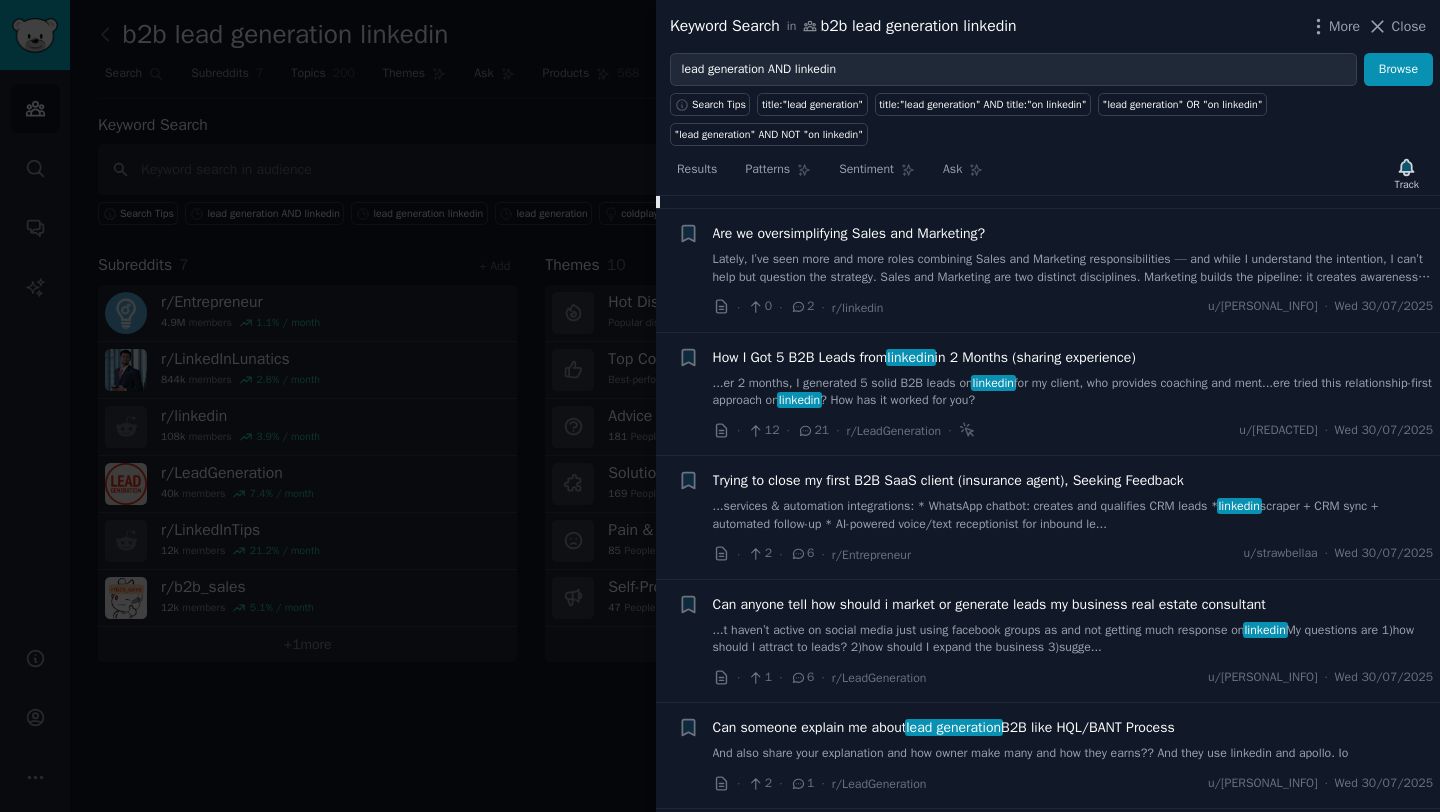 click on "...er 2 months, I generated 5 solid B2B leads on  linkedin  for my client, who provides coaching and ment...ere tried this relationship-first approach on  linkedin ? How has it worked for you?" at bounding box center [1073, 392] 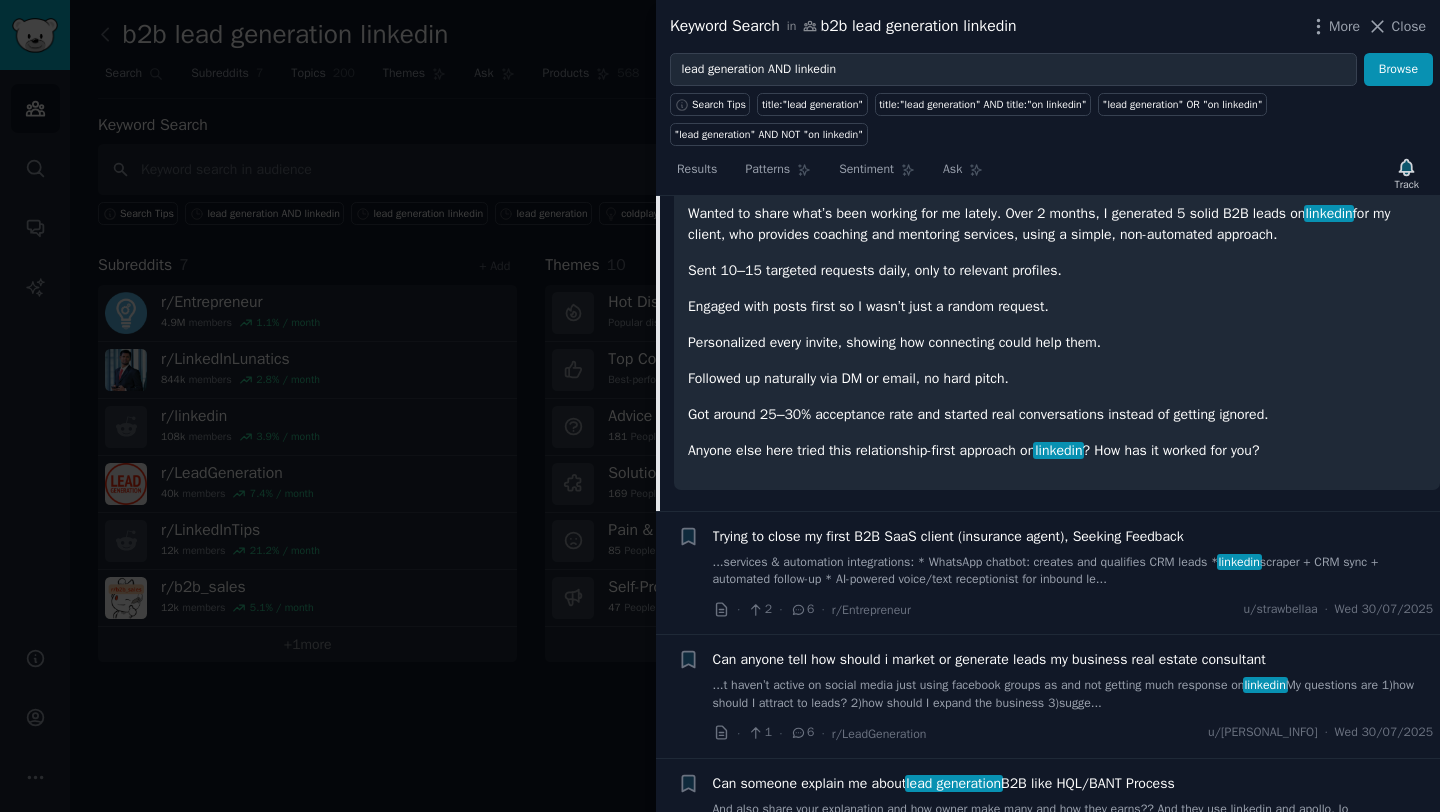 scroll, scrollTop: 1125, scrollLeft: 0, axis: vertical 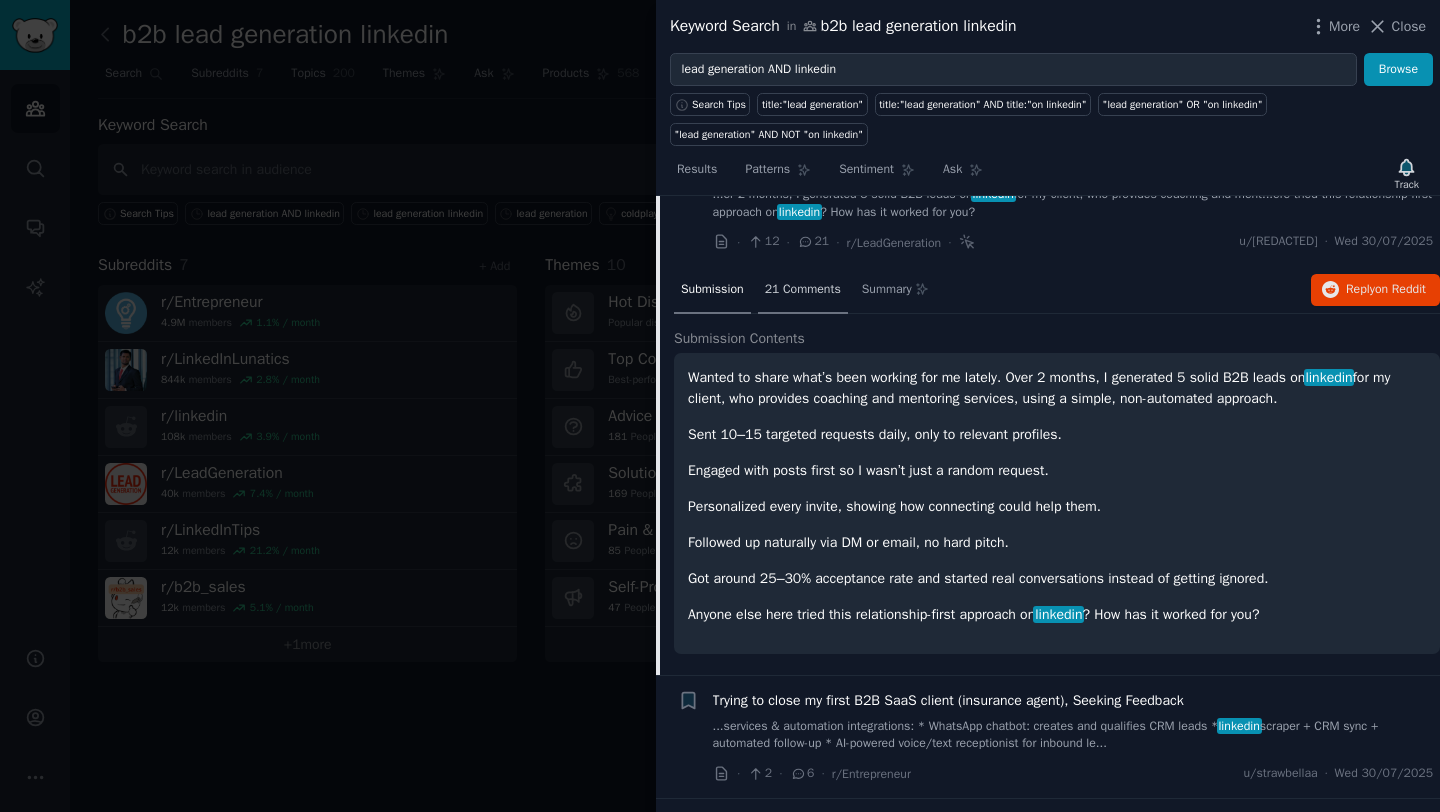 click on "21 Comments" at bounding box center [803, 291] 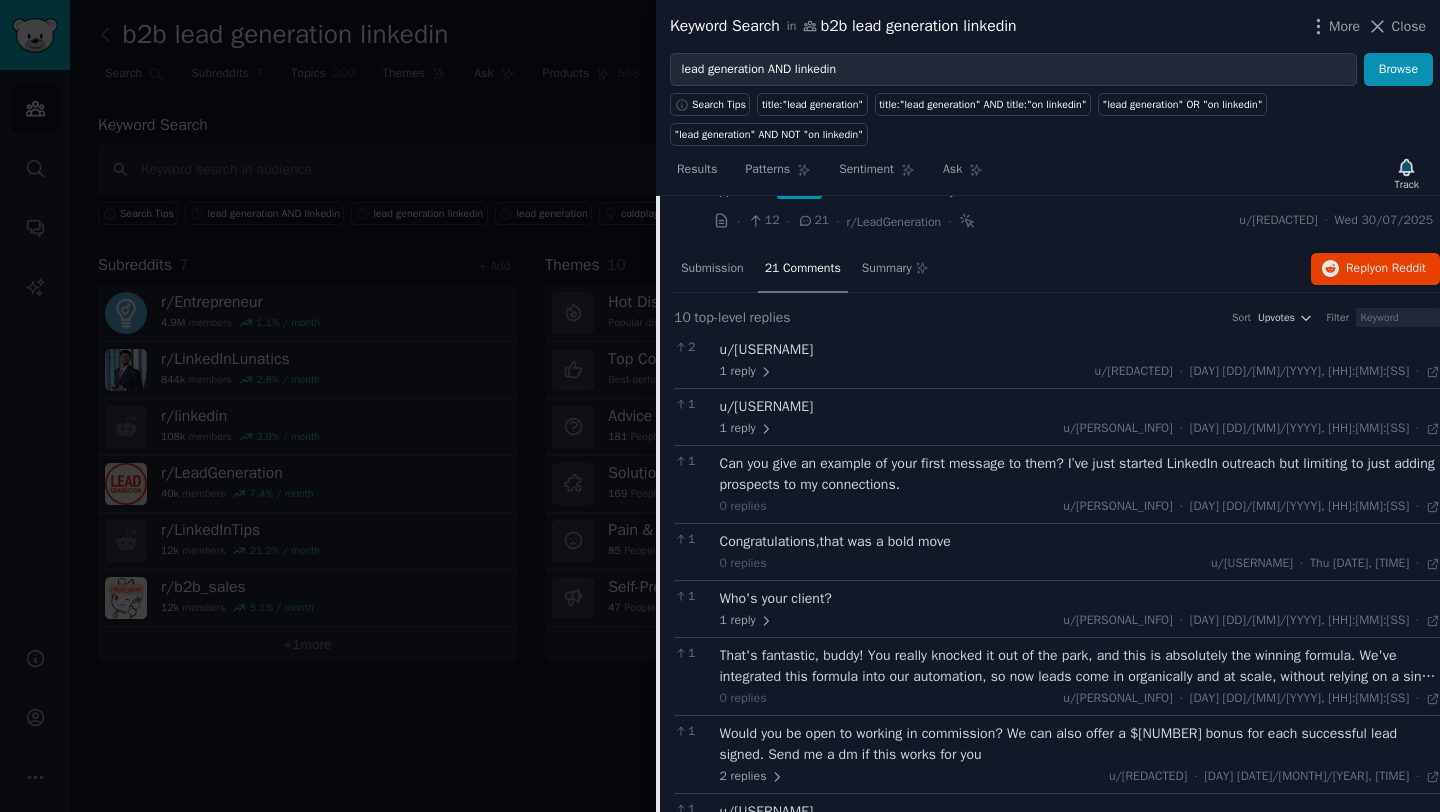 scroll, scrollTop: 1099, scrollLeft: 0, axis: vertical 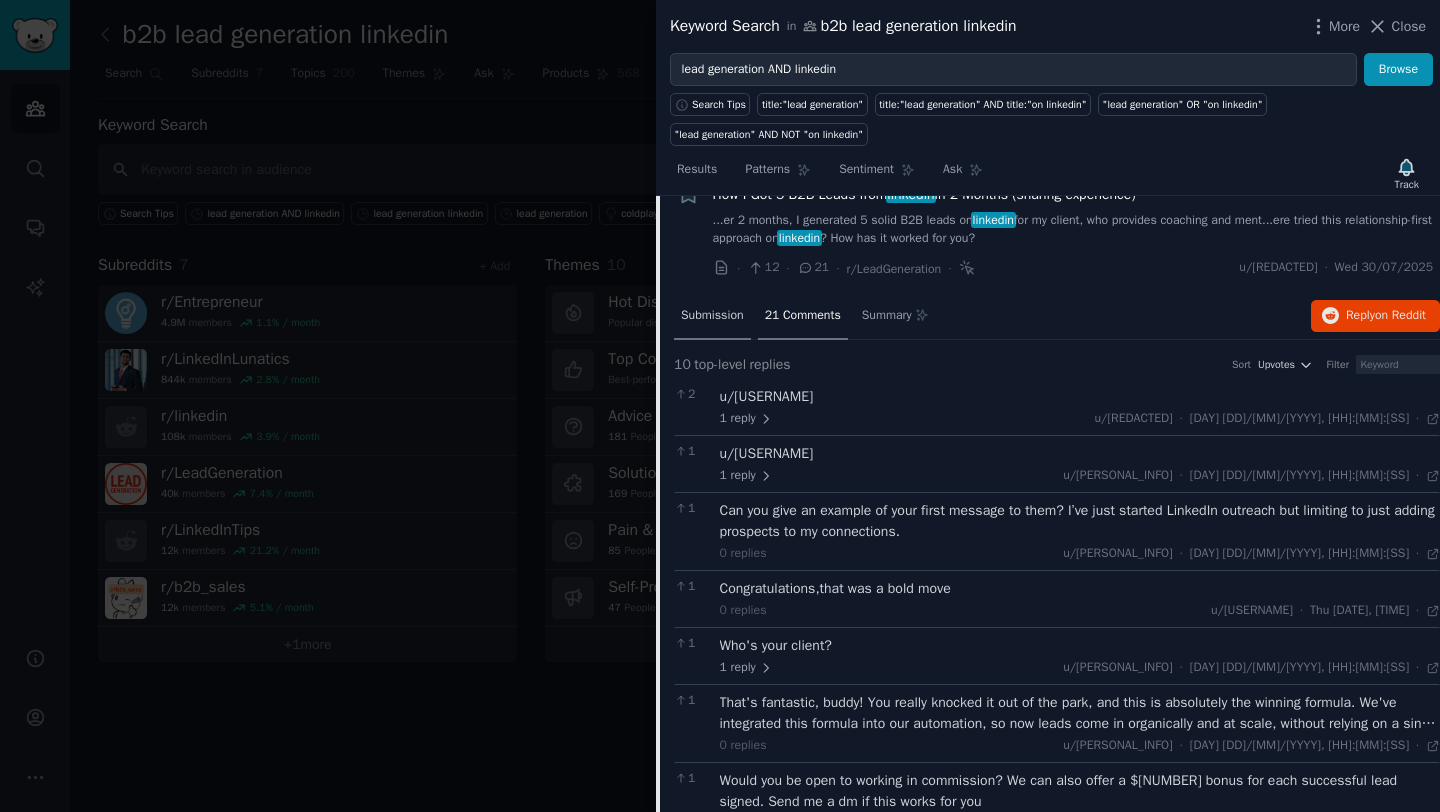 click on "Submission" at bounding box center (712, 316) 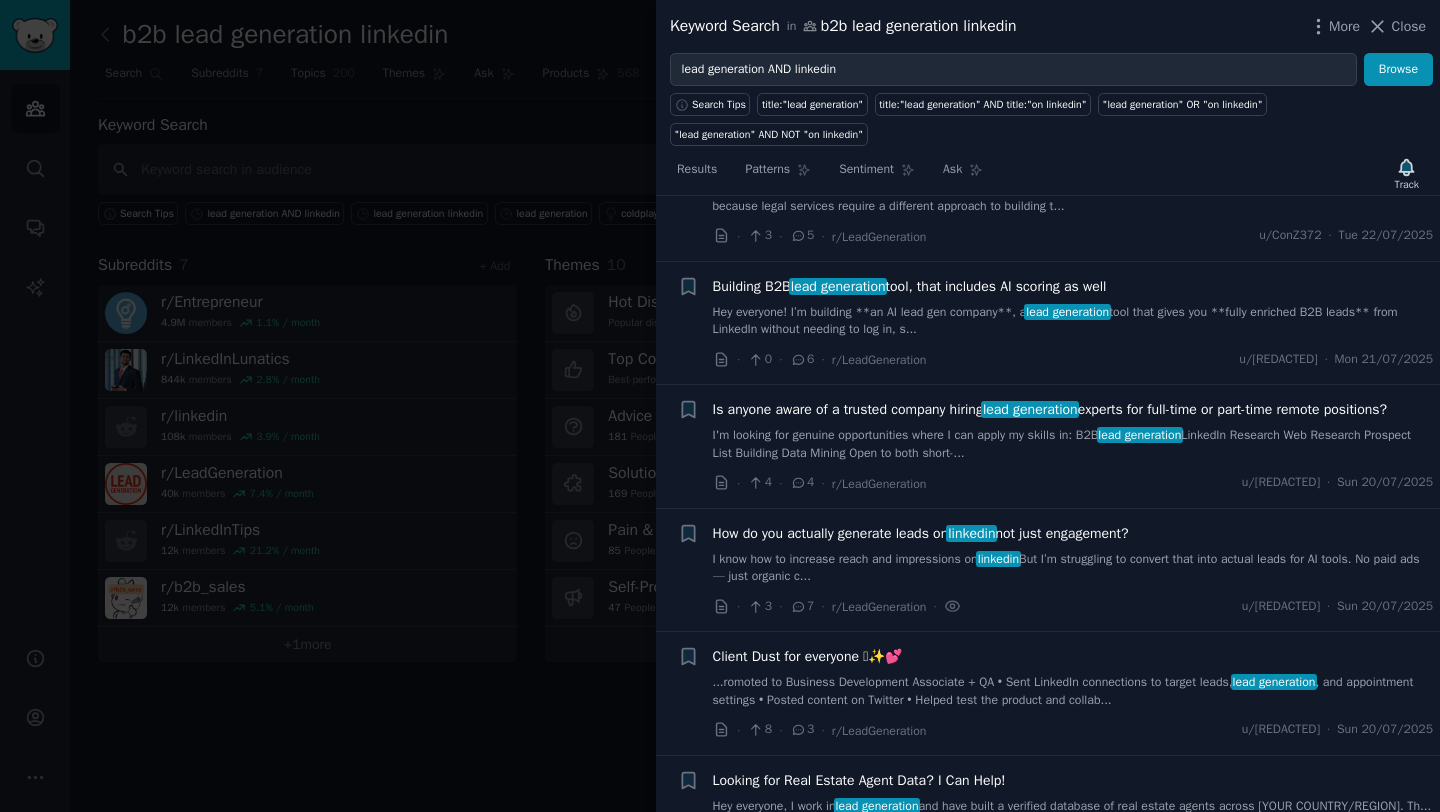 scroll, scrollTop: 2794, scrollLeft: 0, axis: vertical 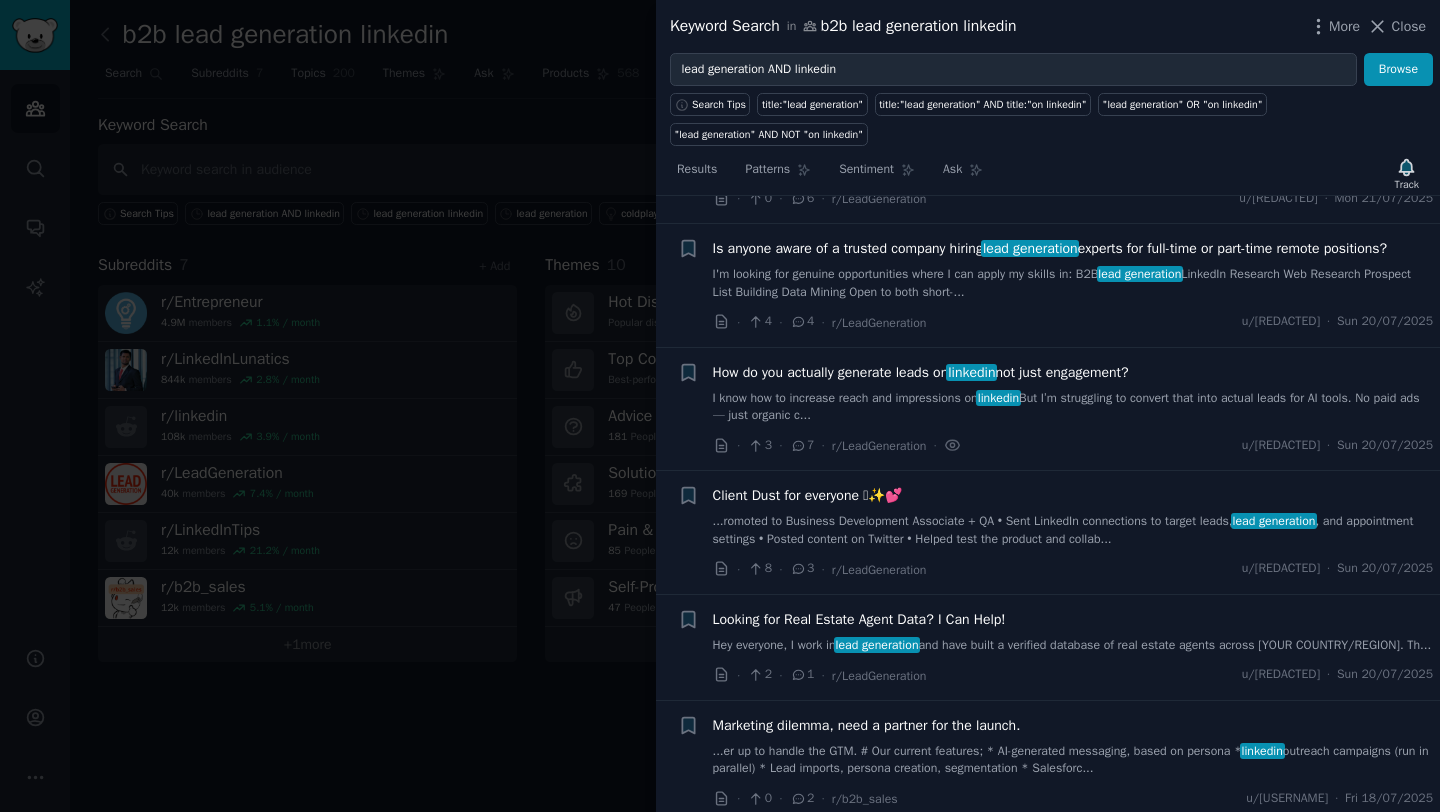 click on "u/[USERNAME]" at bounding box center [1073, 407] 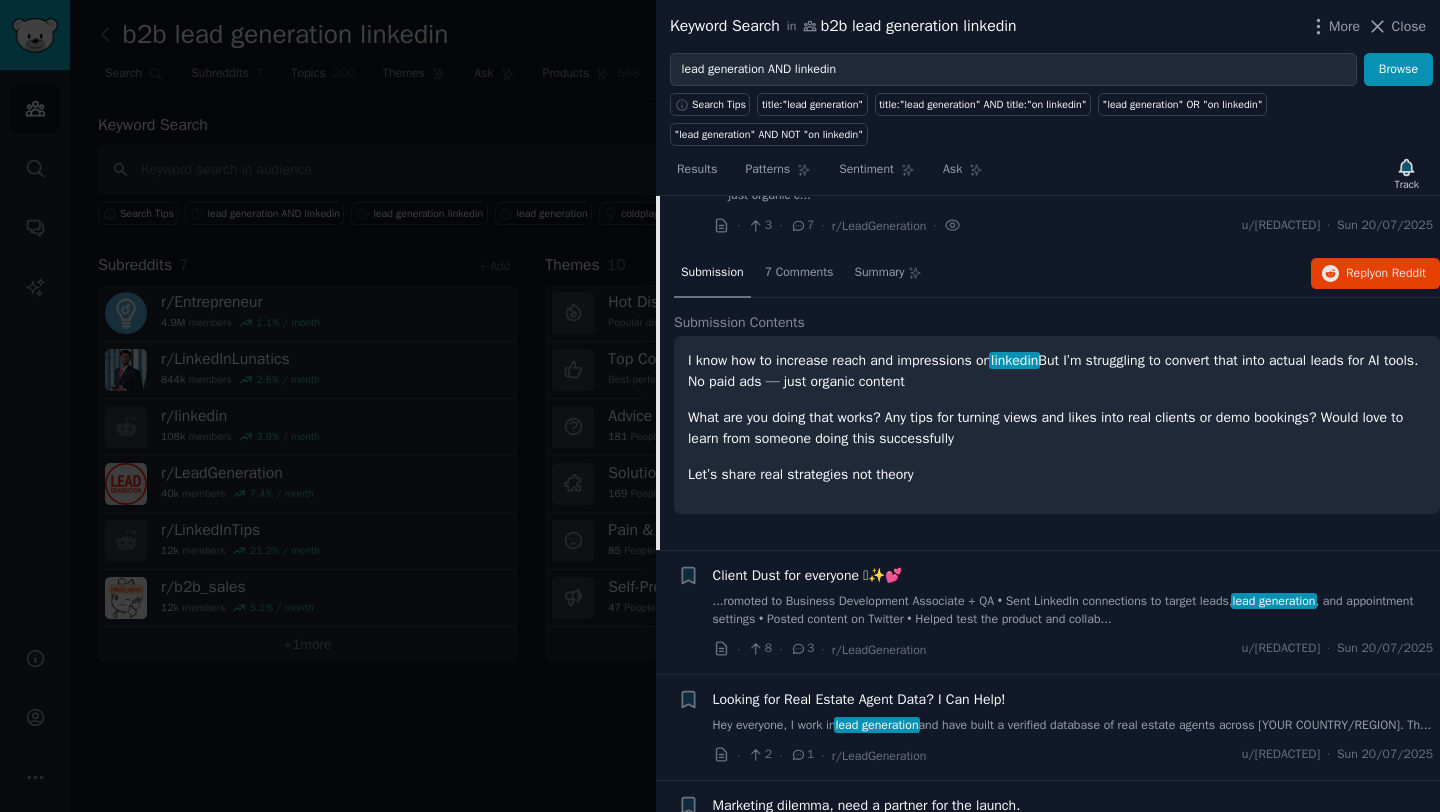 scroll, scrollTop: 2611, scrollLeft: 0, axis: vertical 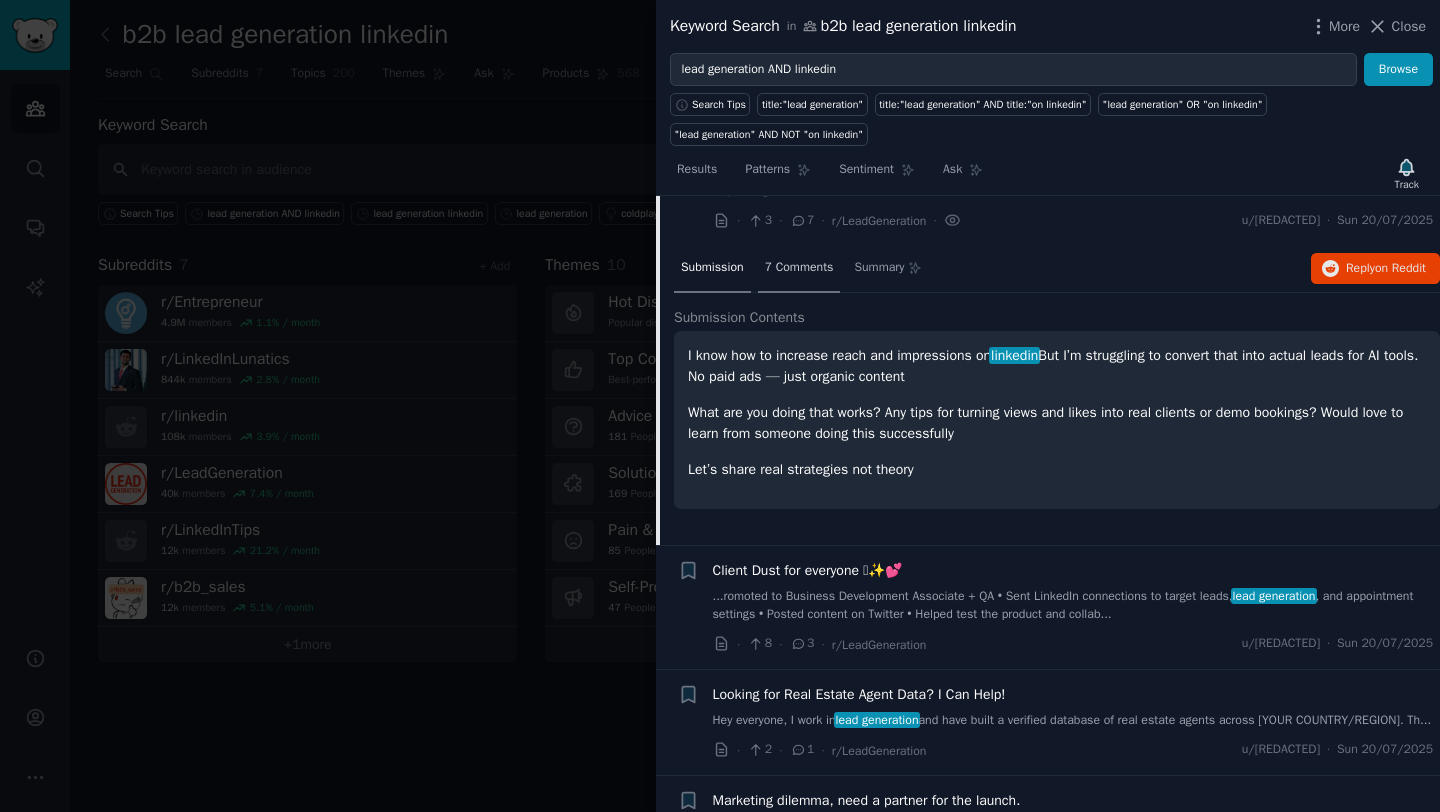 click on "7 Comments" at bounding box center (799, 268) 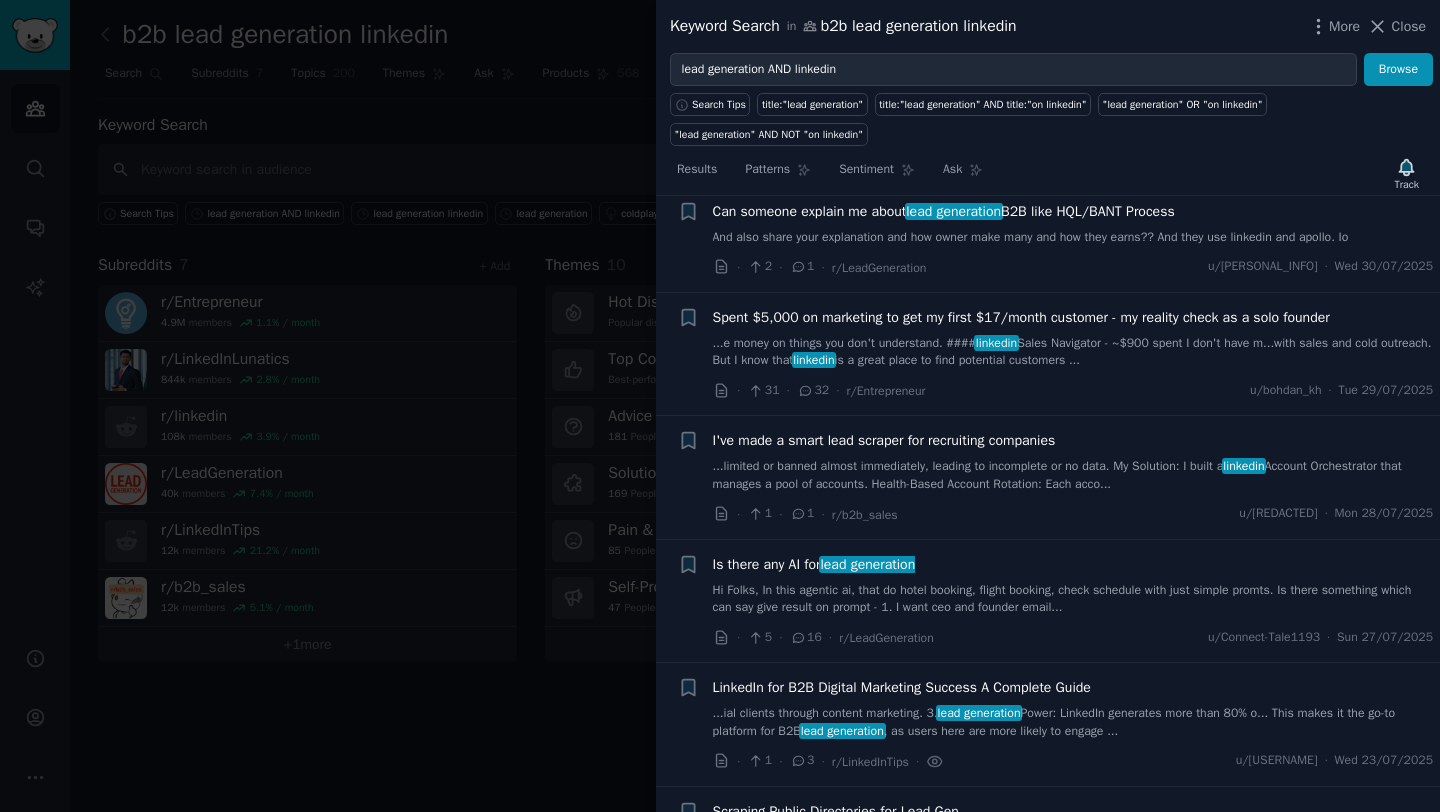 scroll, scrollTop: 1284, scrollLeft: 0, axis: vertical 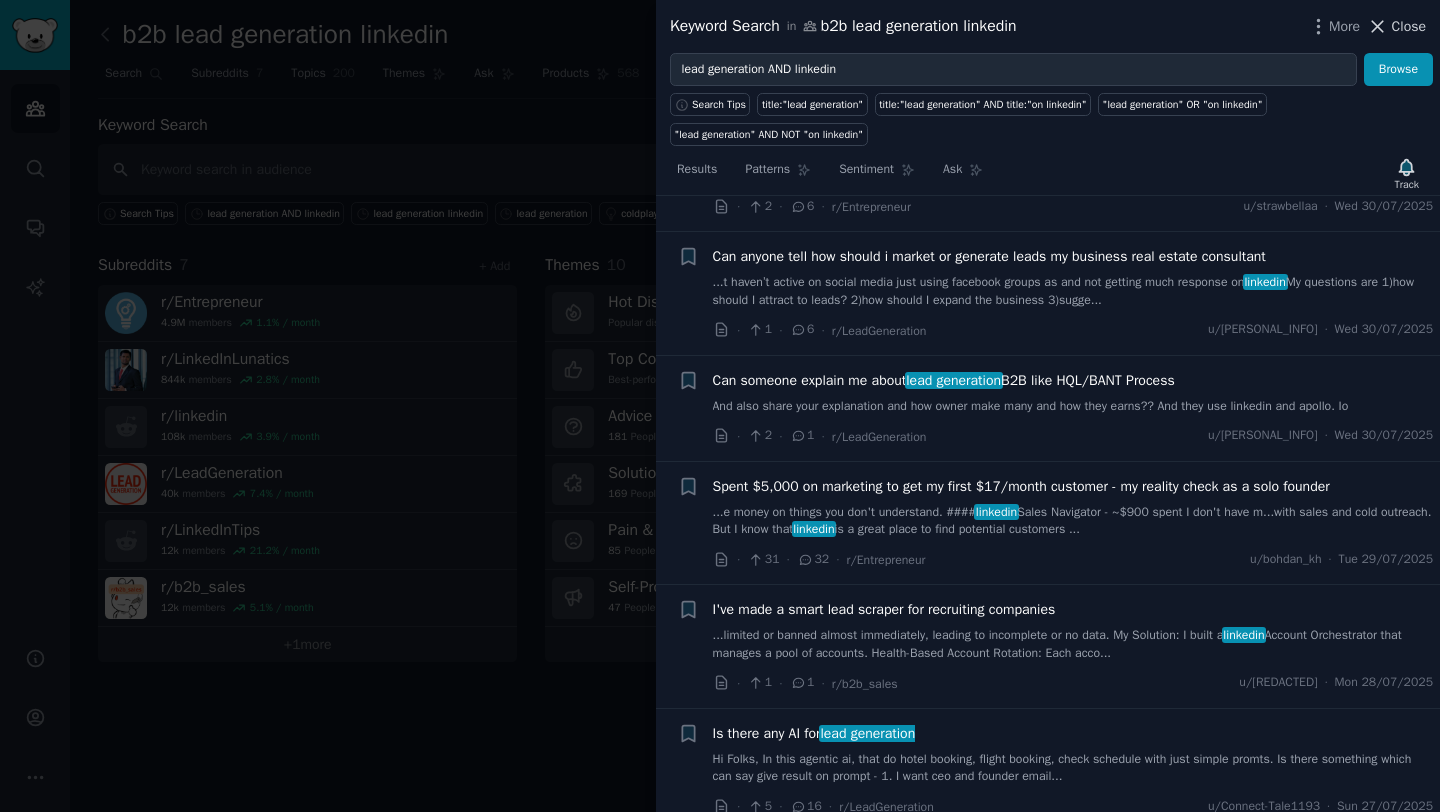 click 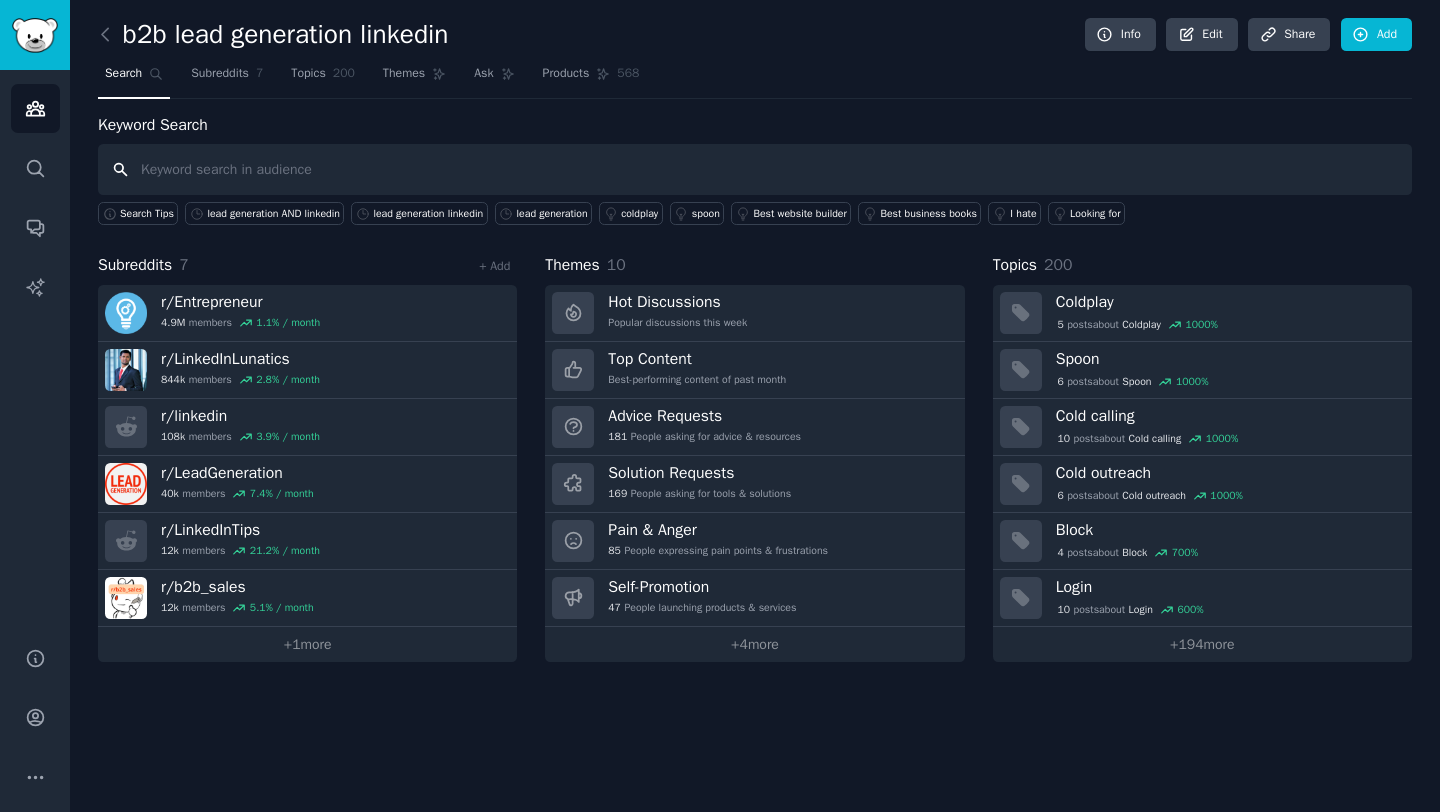 click at bounding box center (755, 169) 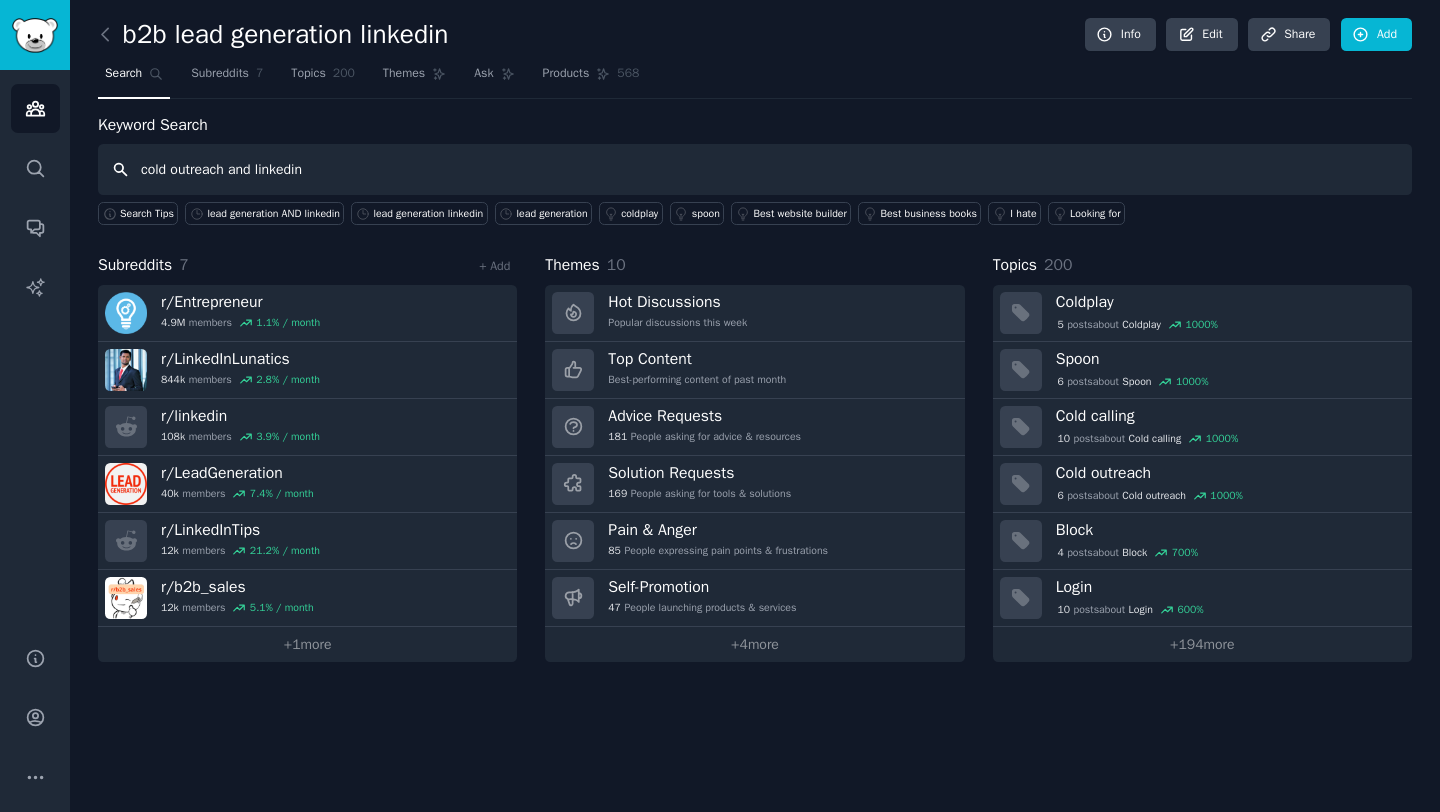 type on "cold outreach and linkedin" 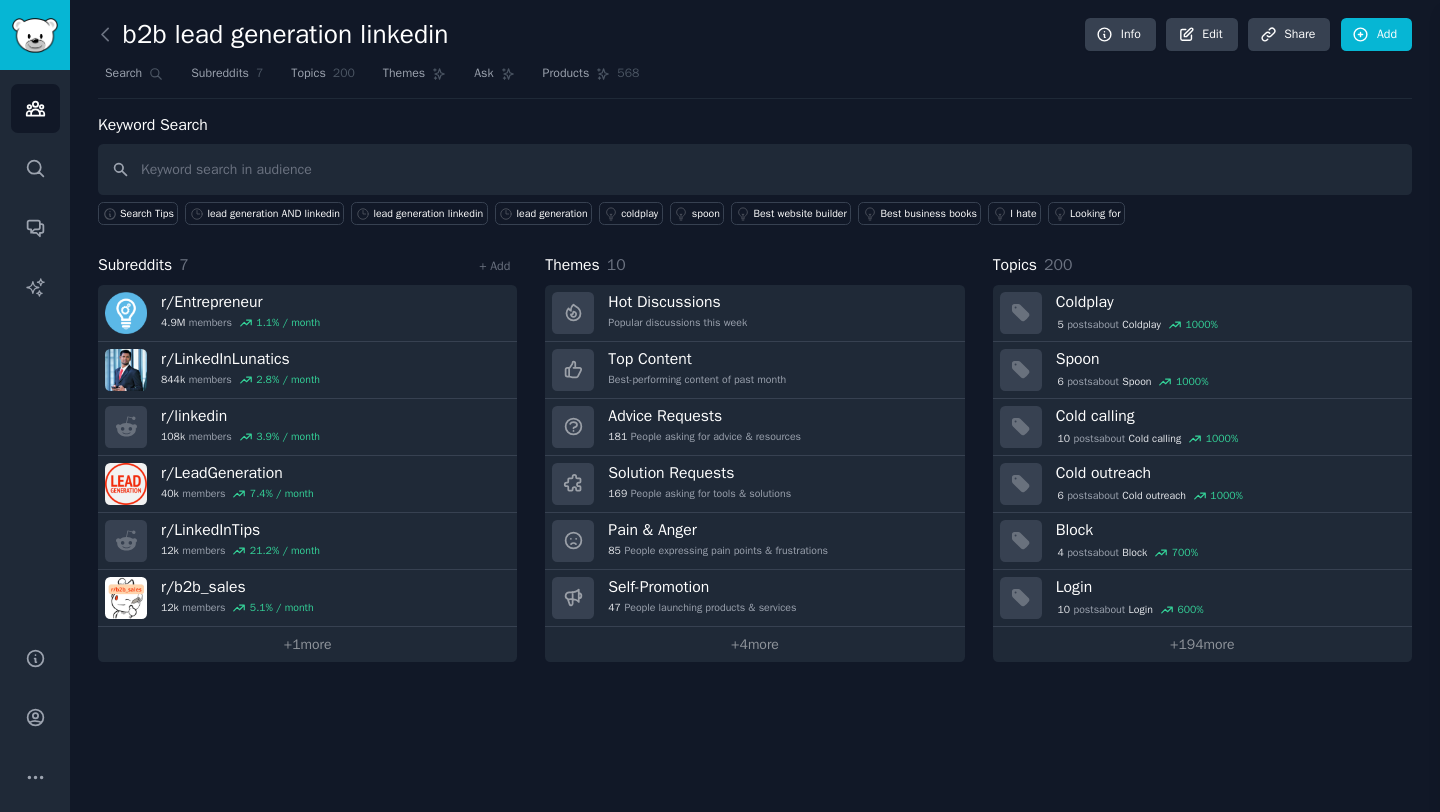 type 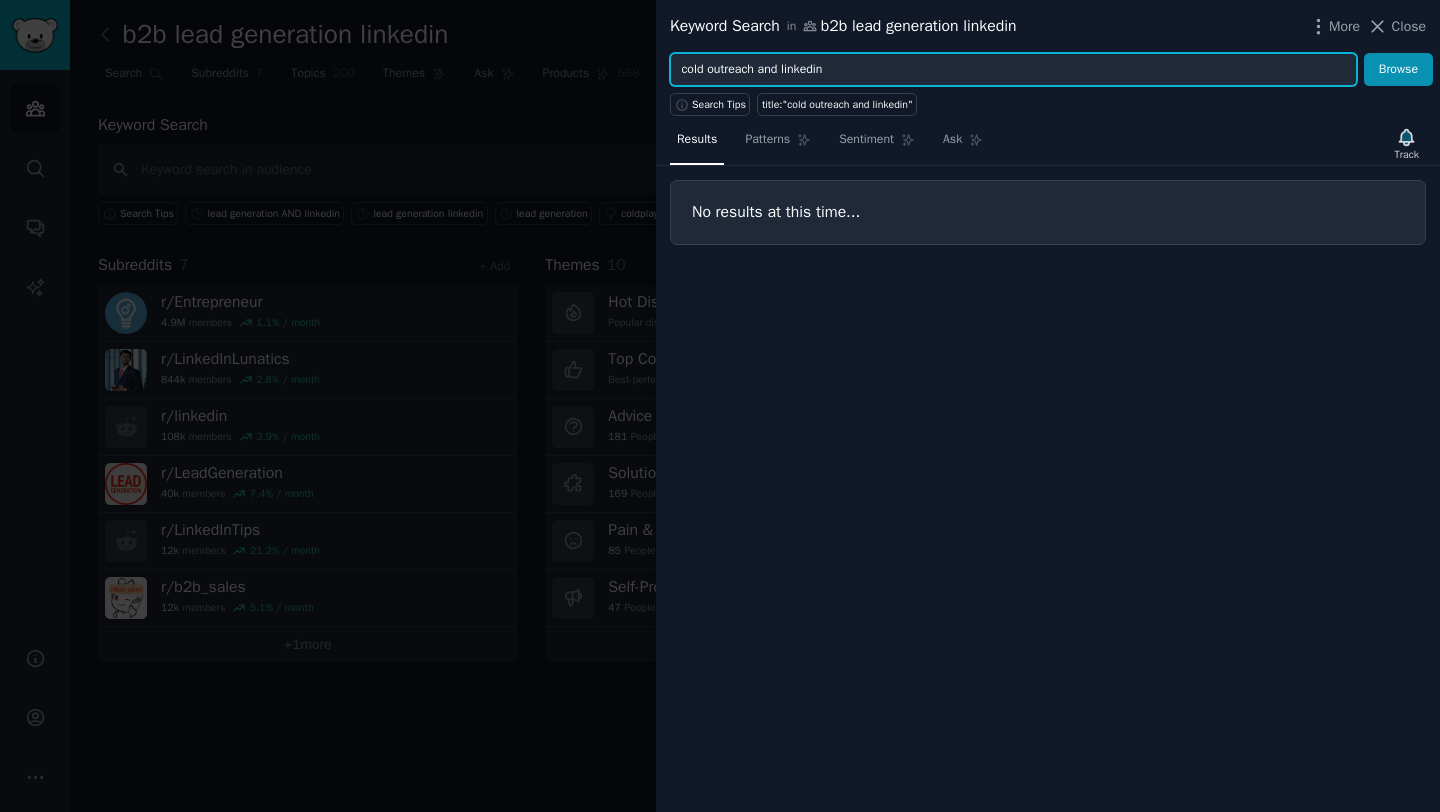 click on "cold outreach and linkedin" at bounding box center [1013, 70] 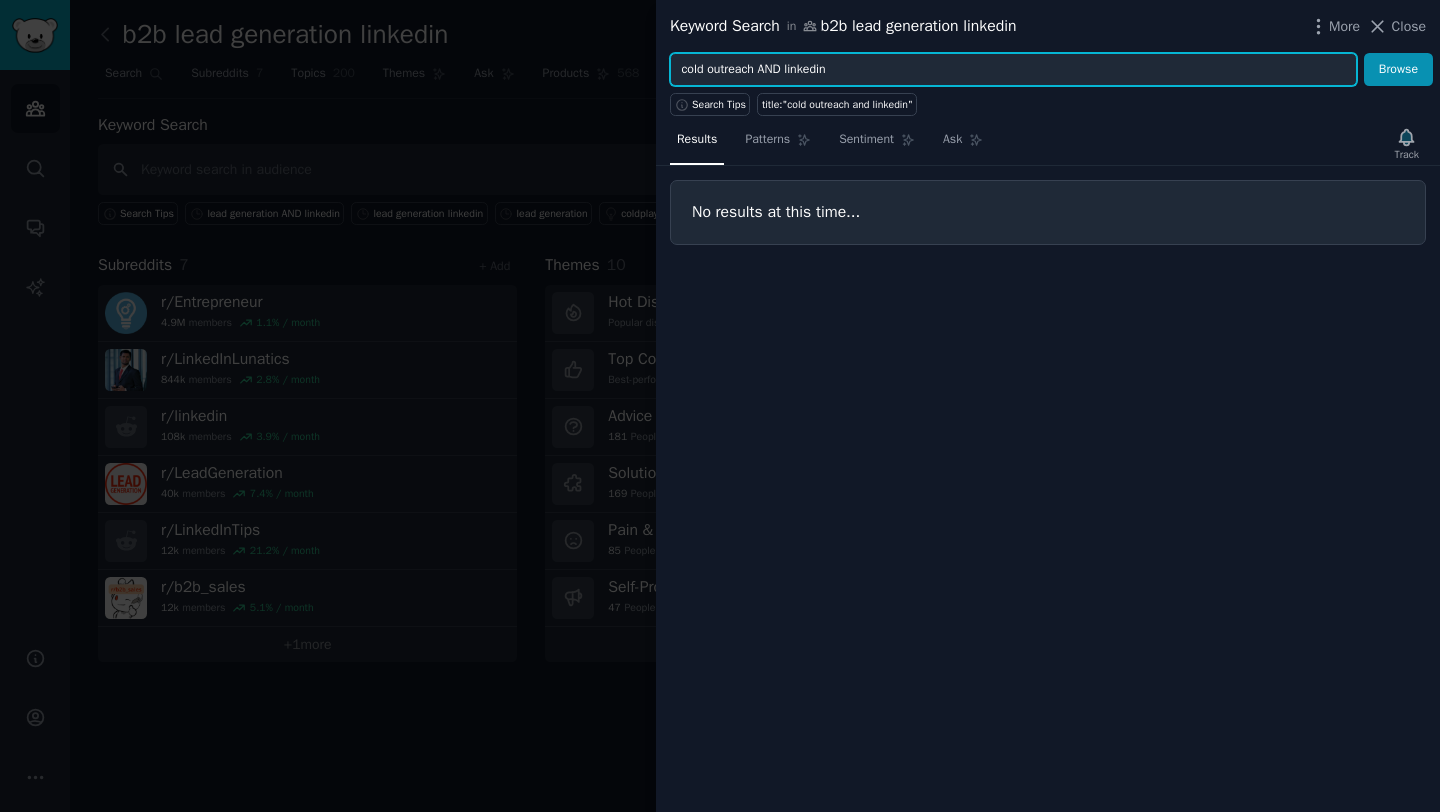type on "cold outreach AND linkedin" 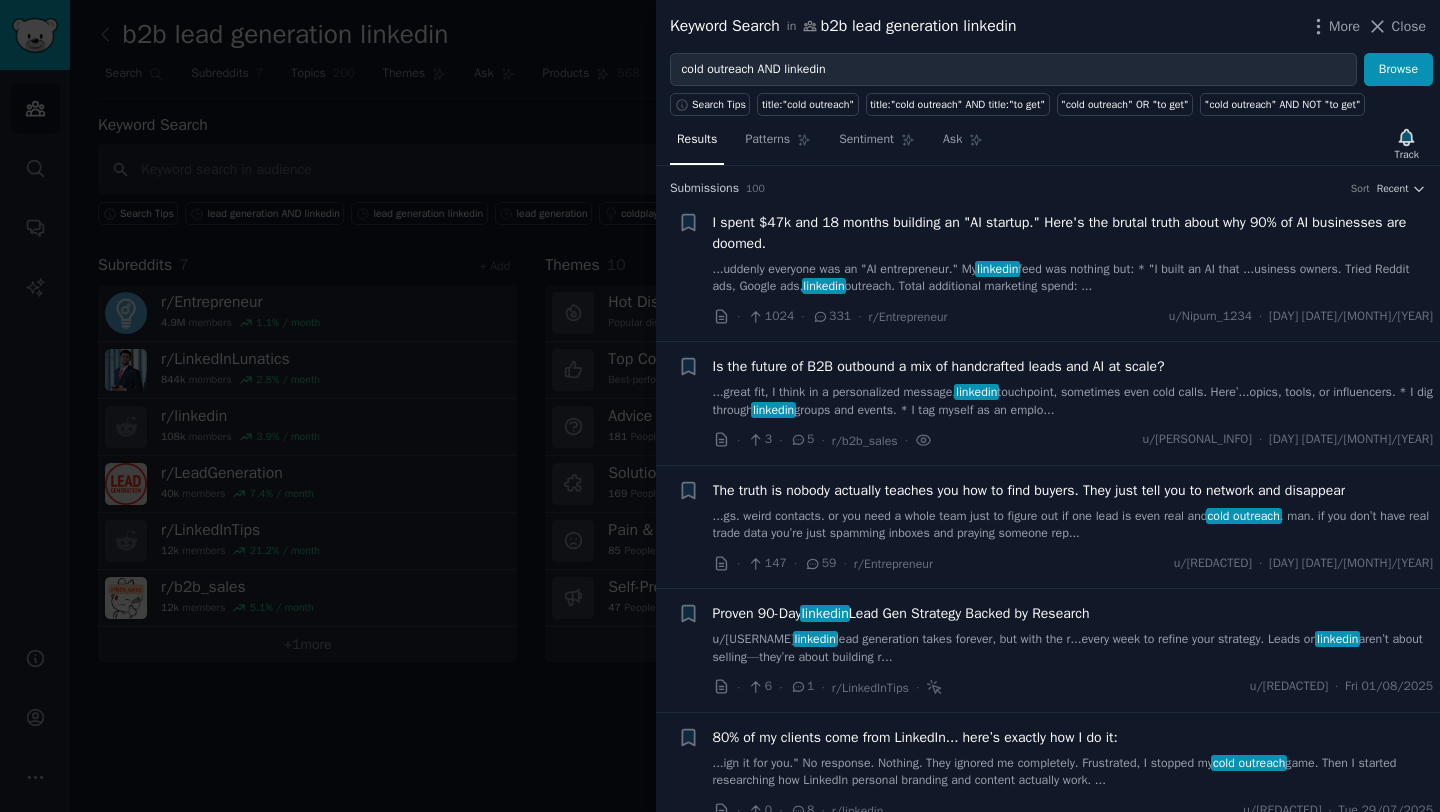 click on "I spent $47k and 18 months building an "AI startup." Here's the brutal truth about why 90% of AI businesses are doomed." at bounding box center (1073, 233) 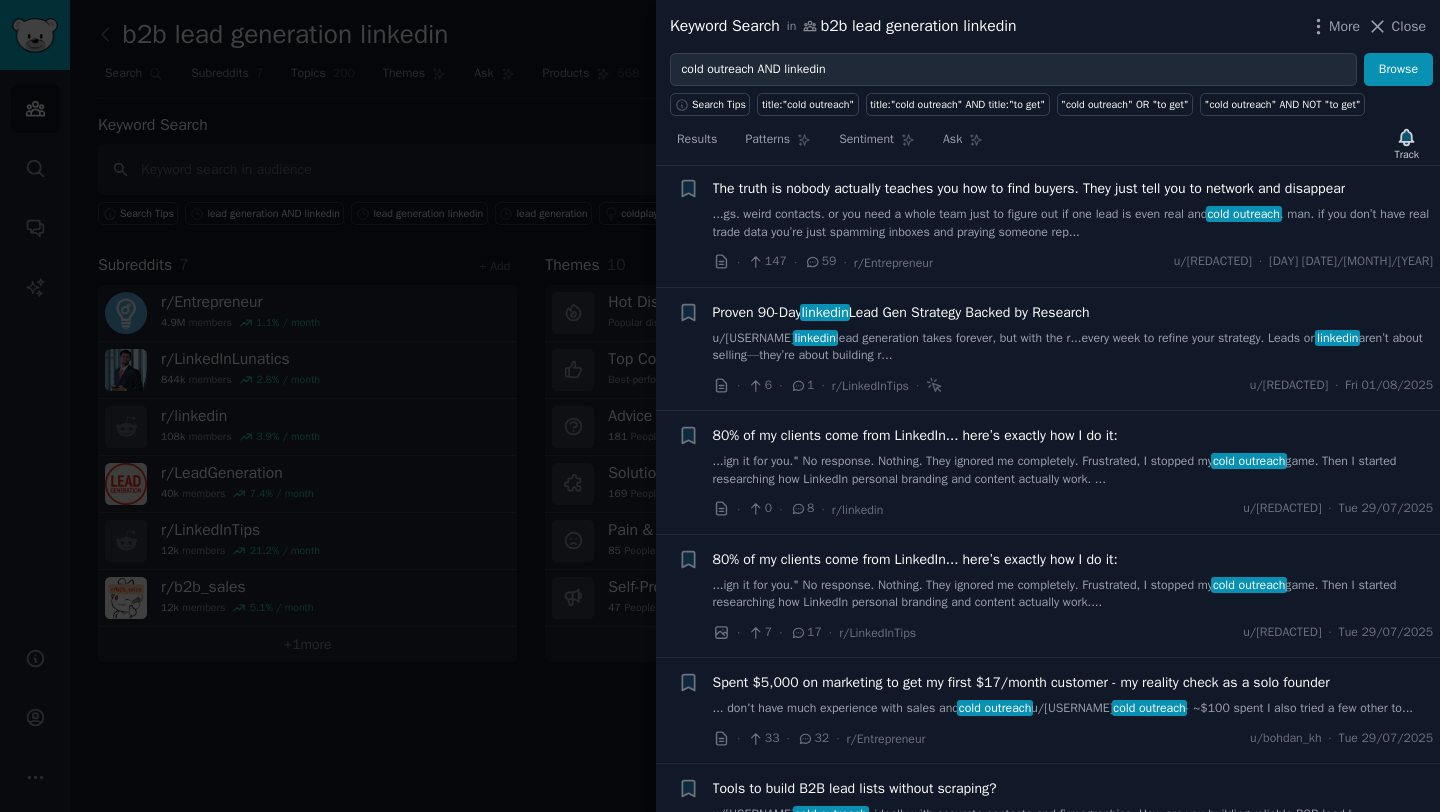 scroll, scrollTop: 4302, scrollLeft: 0, axis: vertical 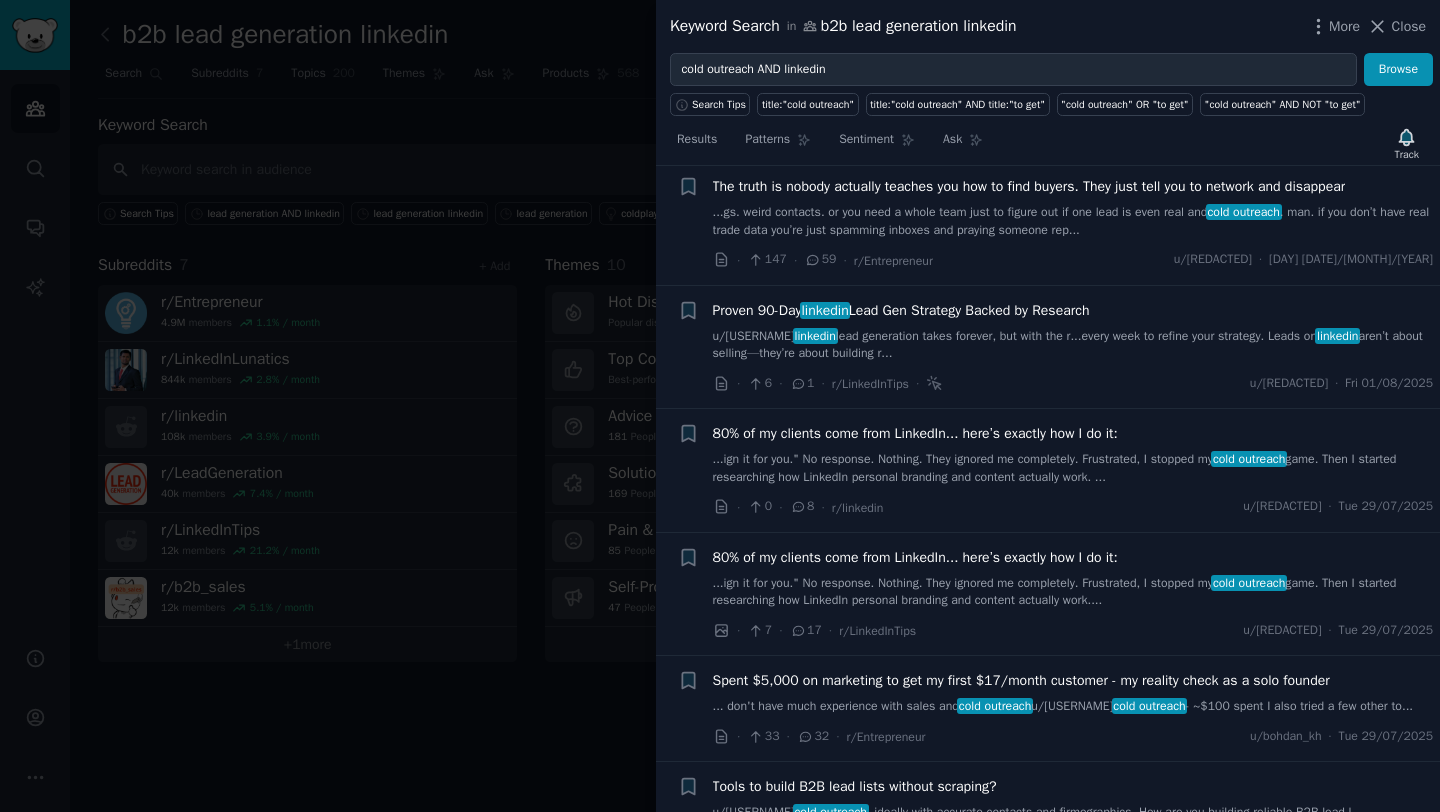 click on "u/[USERNAME]" at bounding box center [1073, 221] 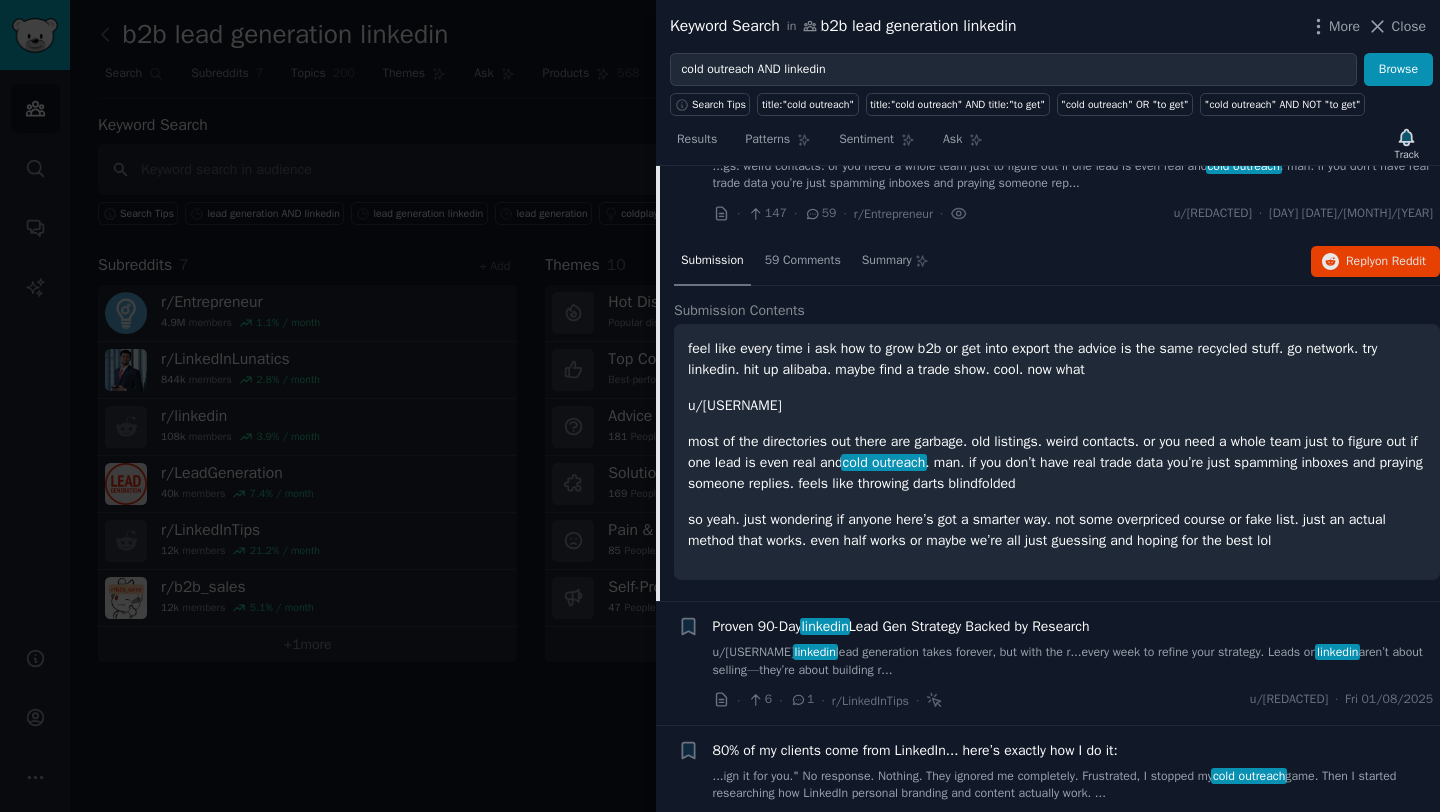 scroll, scrollTop: 354, scrollLeft: 0, axis: vertical 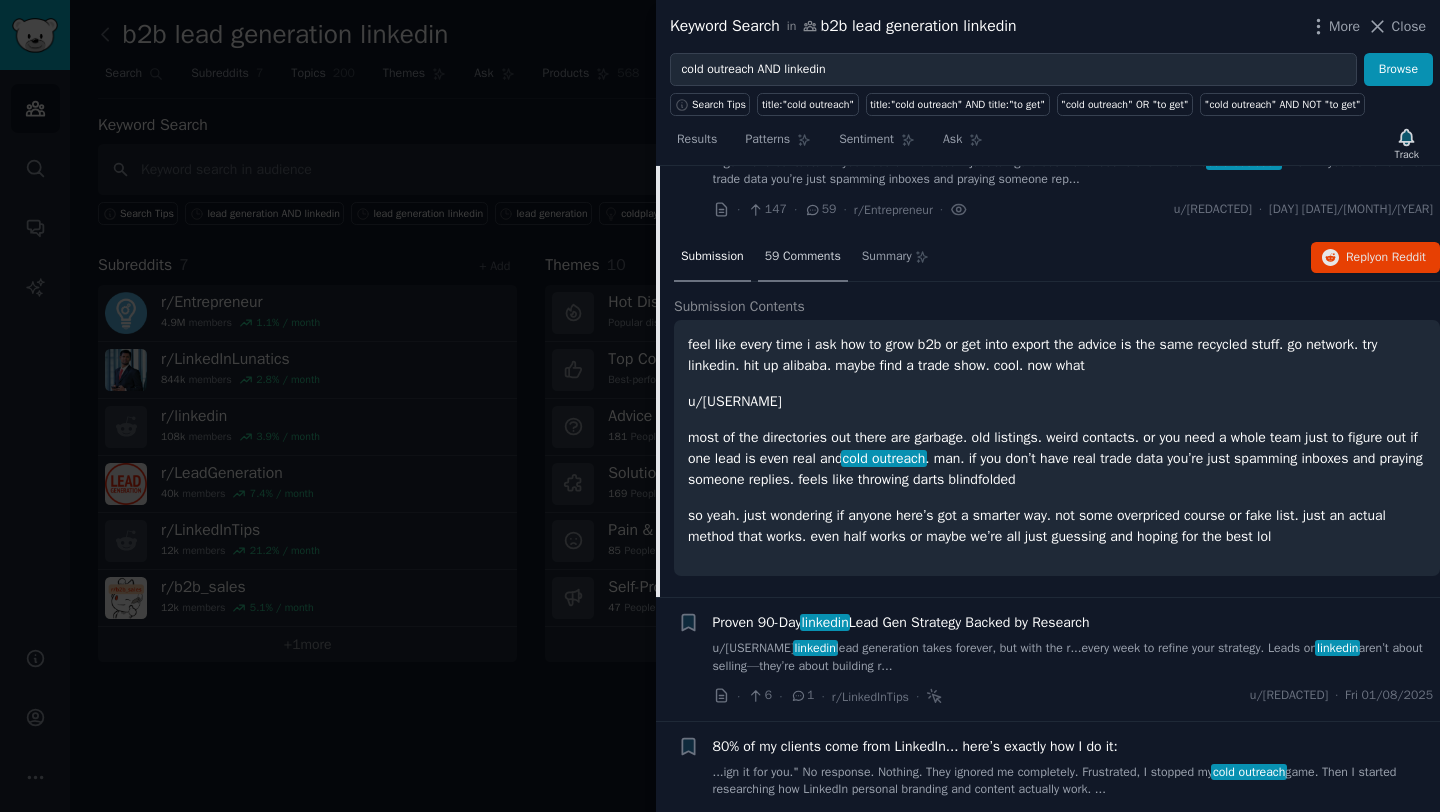 click on "59 Comments" at bounding box center [803, 257] 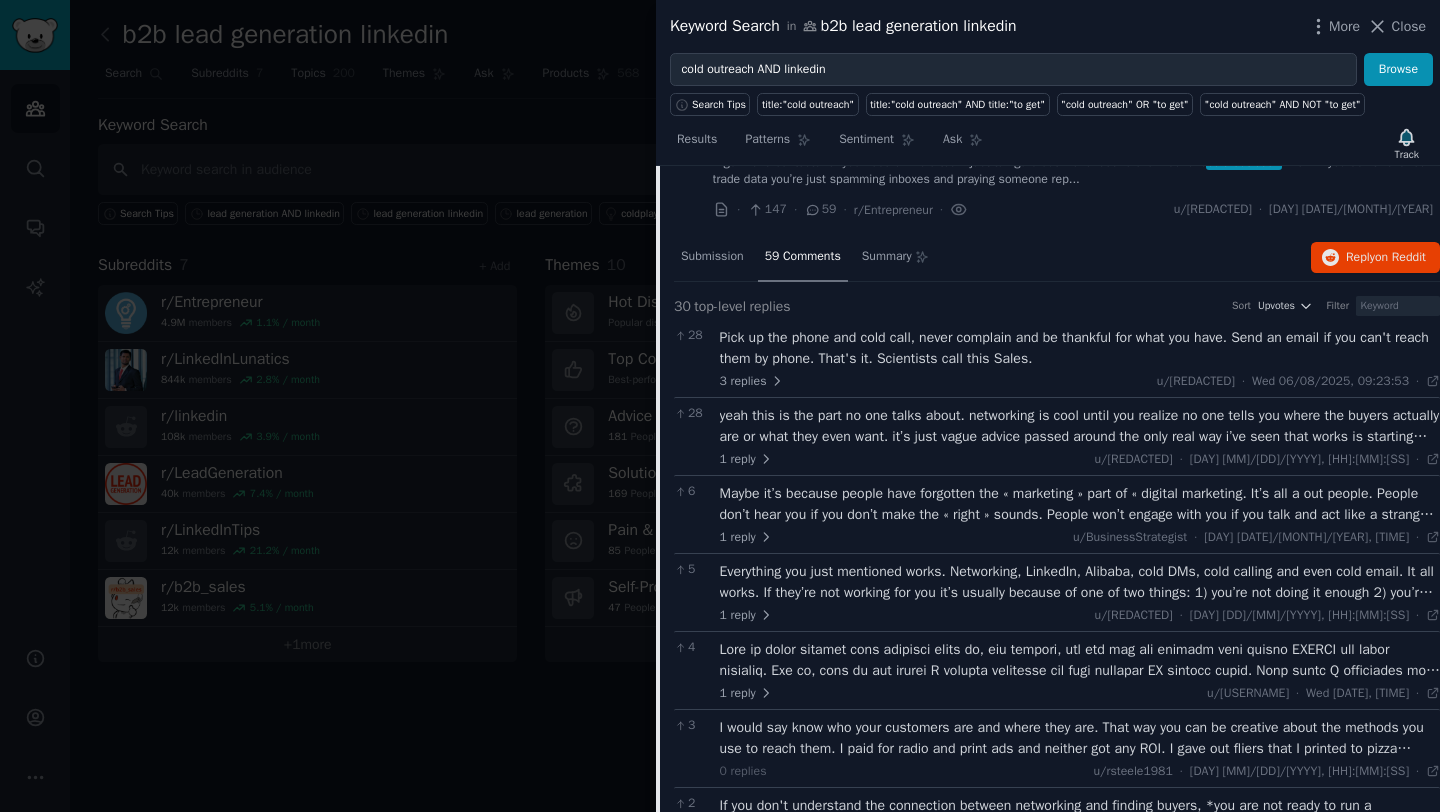 click on "1 reply u/[USERNAME] · [DAY] [DD]/[MM]/[YYYY], [HH]:[MM]:[SS] [DAY] [DD]/[MM]/[YYYY] ·" at bounding box center (1080, 460) 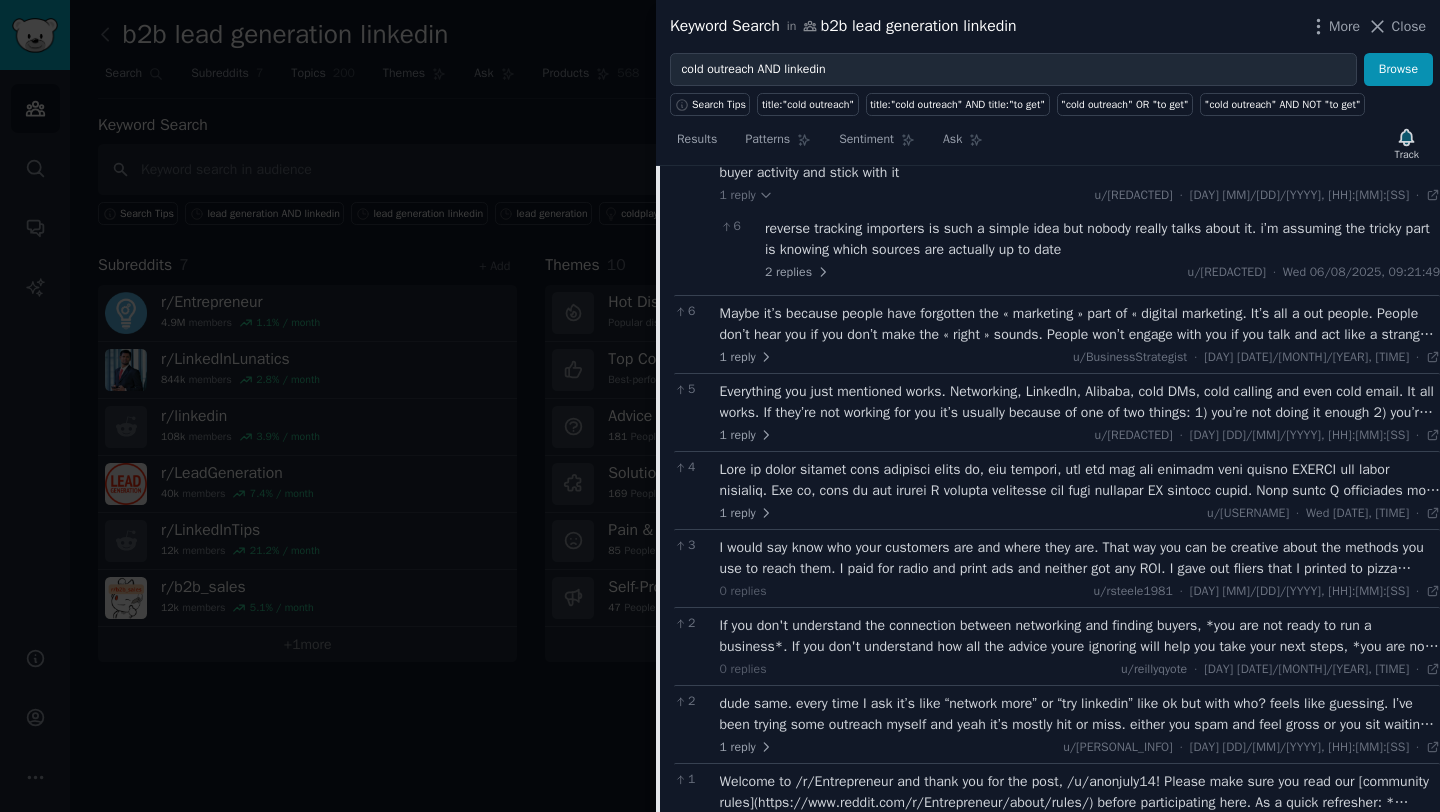 scroll, scrollTop: 698, scrollLeft: 0, axis: vertical 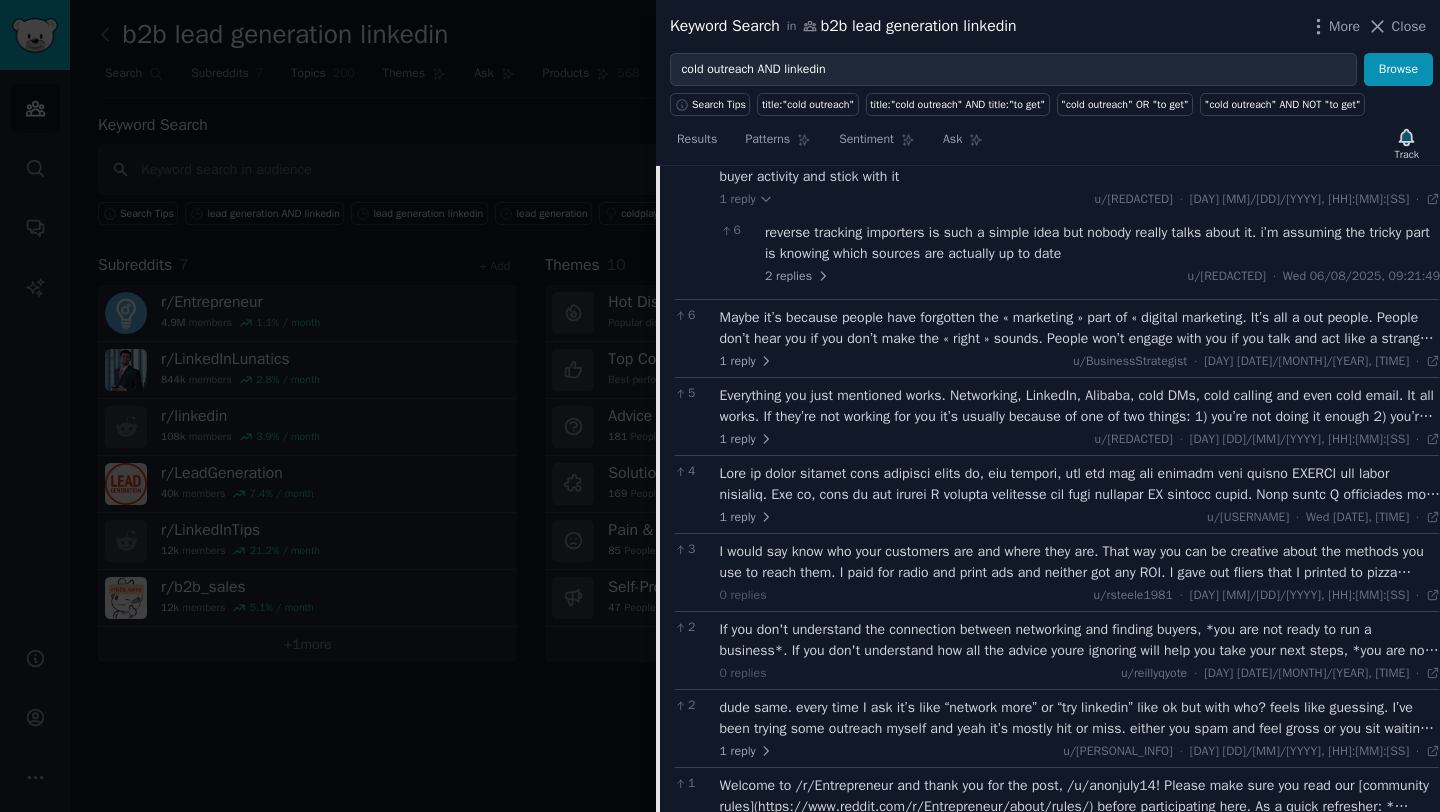 click on "Maybe it’s because people have forgotten the « marketing » part of « digital marketing.
It’s all a out people.
People don’t hear you if you don’t make the « right » sounds. People won’t engage with you if you talk and act like a stranger.
Google « grok. »
Do you GROK your « ideal » prospective customers/clients? Did you catch their attention with a headline that offers hope solving their top-of-mind PAIN or NEED?
When you engage with them, do you truly empathize with THEIR situation?
Do you actually listen to what your prospect is saying? Are you using THEIR words to answer their questions?
Do you debrief yourself after every encounter and keep track of their choice of words?" at bounding box center [1080, 328] 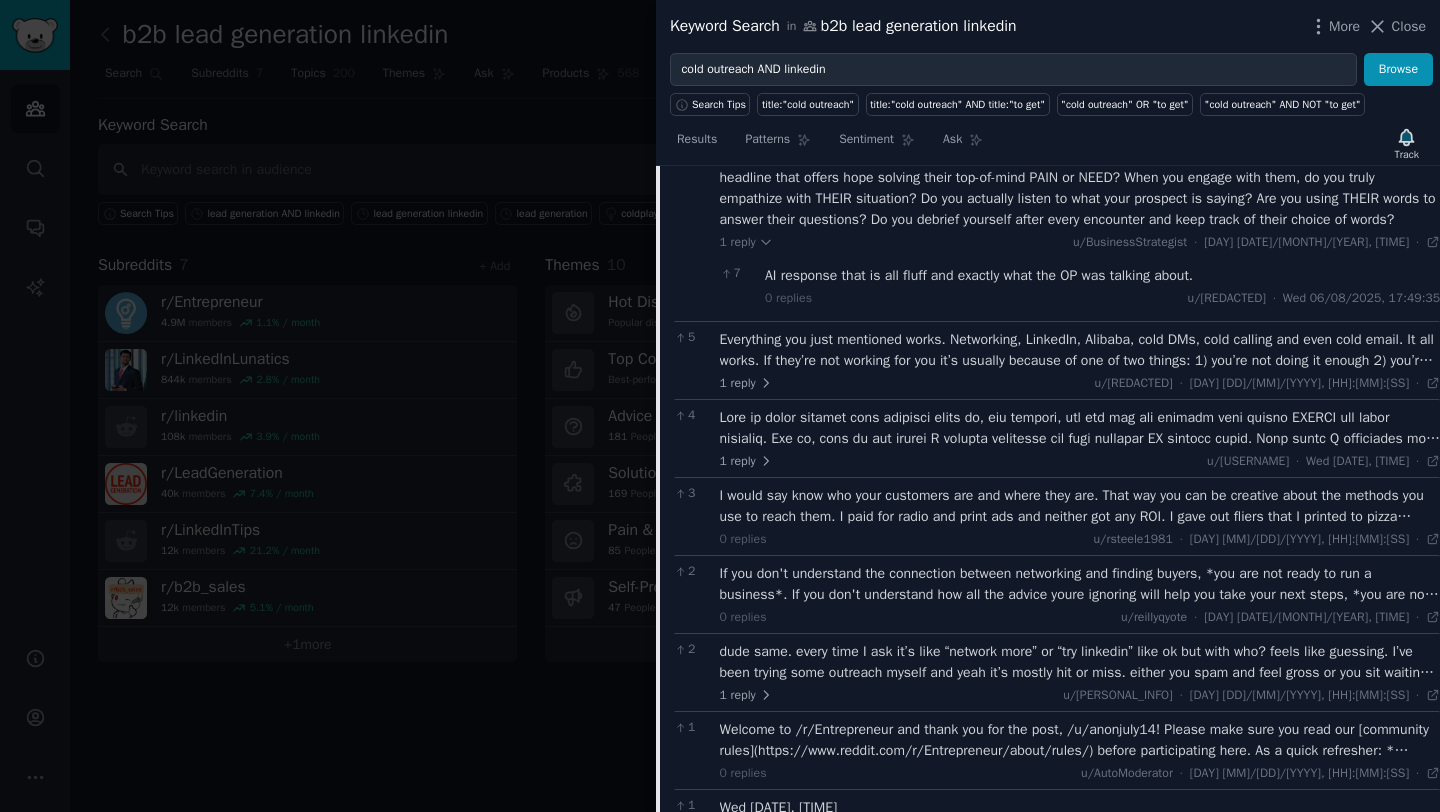 scroll, scrollTop: 902, scrollLeft: 0, axis: vertical 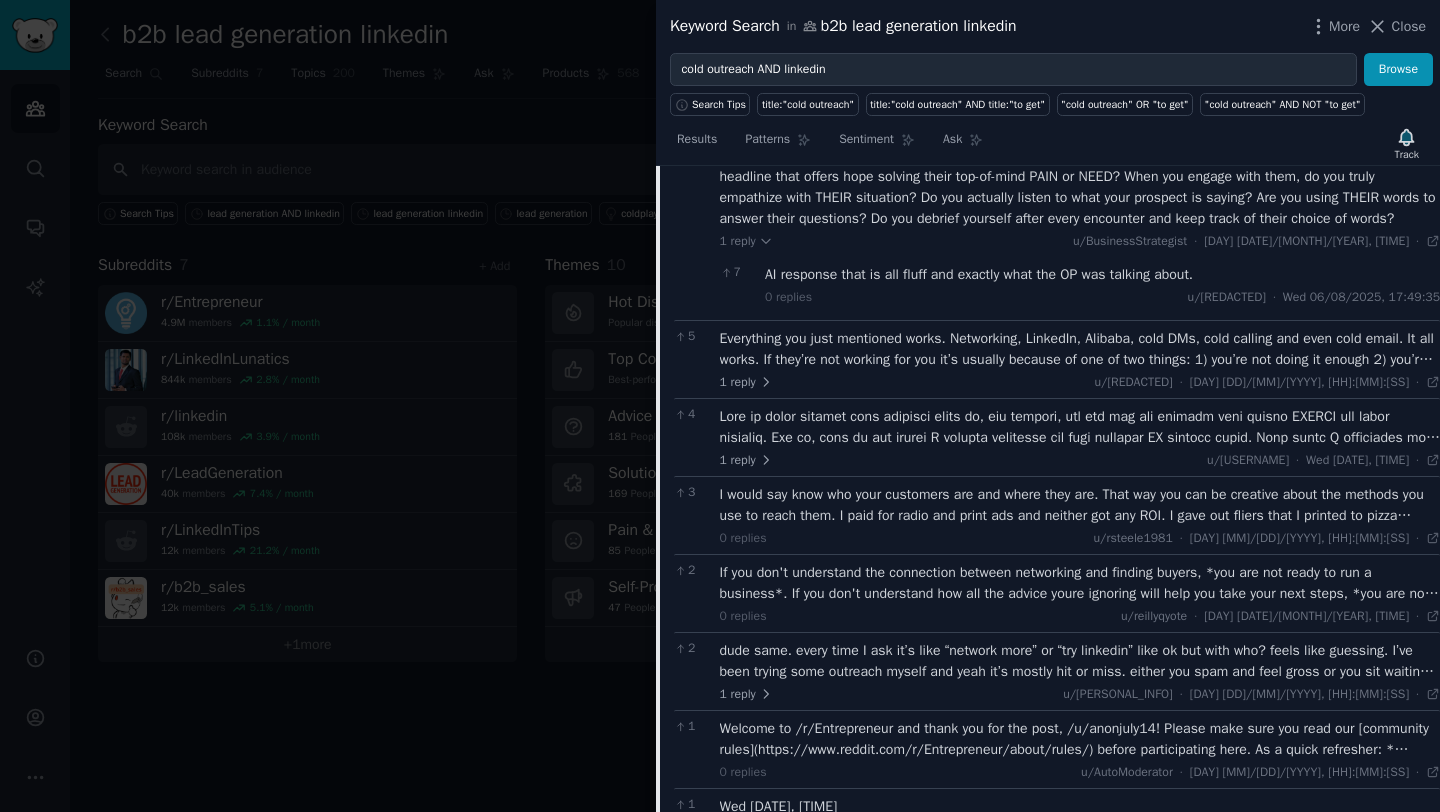 click on "1 reply u/[USERNAME] · [DAY] [DD]/[MM]/[YYYY], [HH]:[MM]:[SS] [DAY] [DD]/[MM]/[YYYY] ·" at bounding box center (1080, 383) 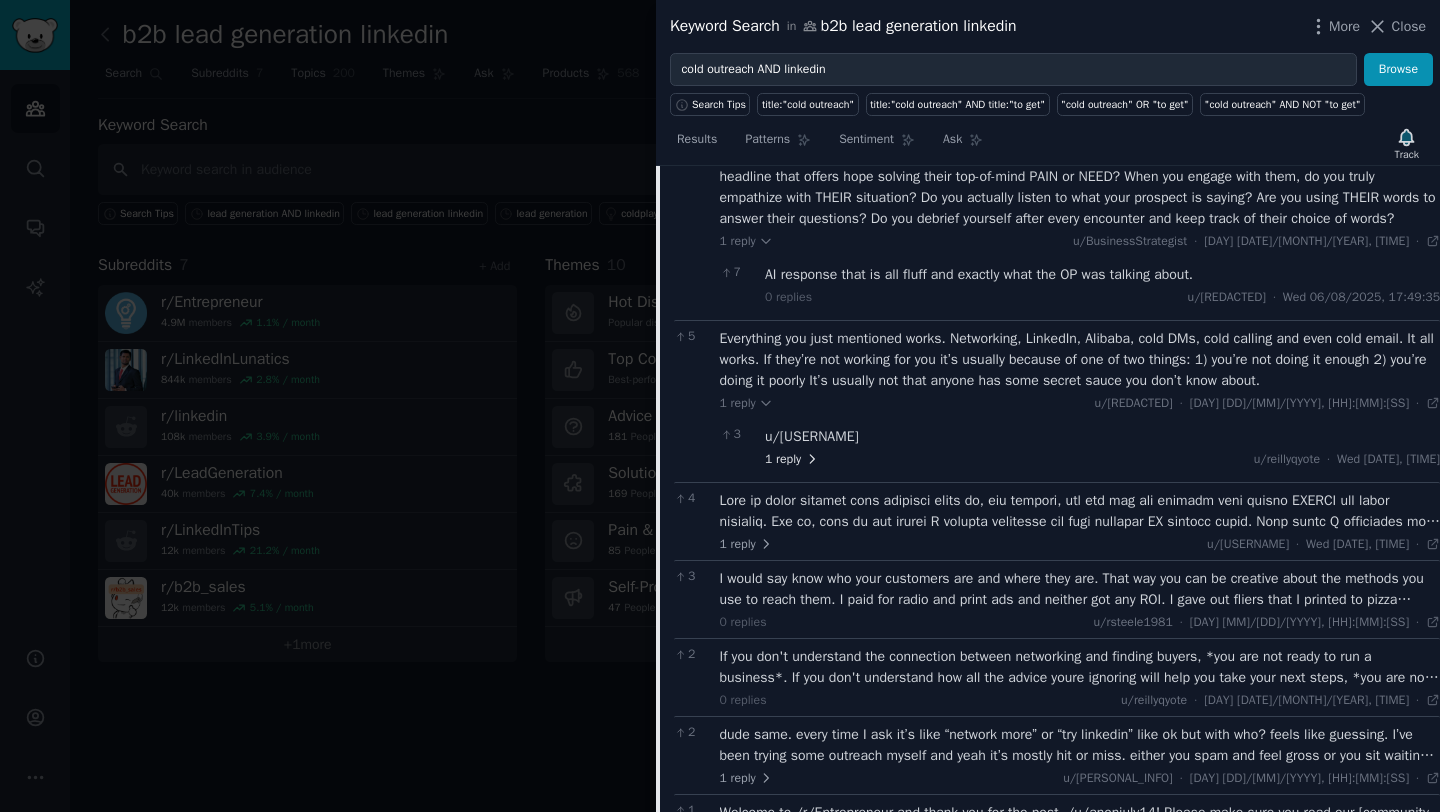 click 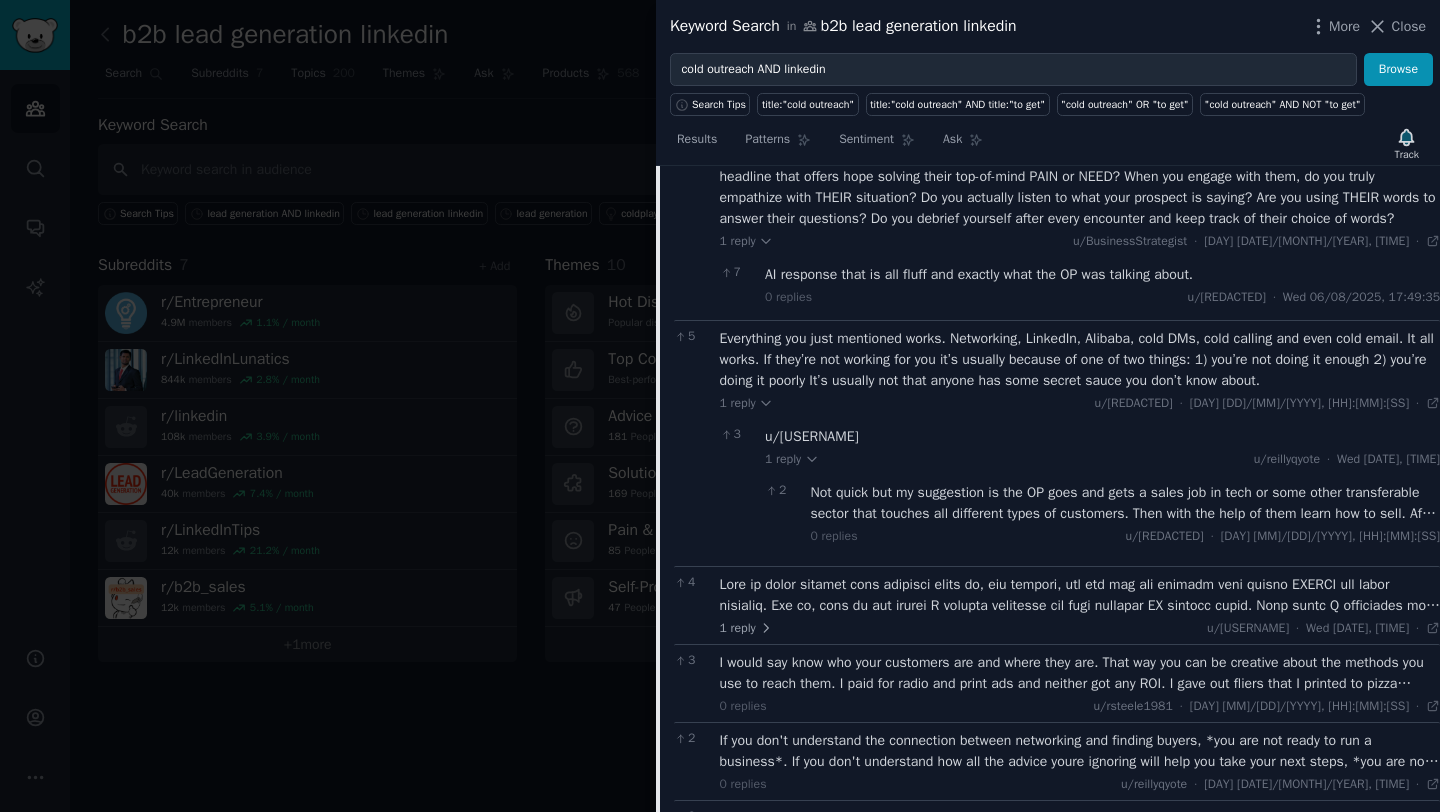 click on "Not quick but my suggestion is the OP goes and gets a sales job in tech or some other transferable sector that touches all different types of customers. Then with the help of them learn how to sell. After which you can break off or do your thing on the side.
The benefit of tech is lots of it applies to all sectors of society so you learn how to sell to anyone instead of just healthcare or government or someone else. Unless your goal is just to be in one of those sectors." at bounding box center [1126, 503] 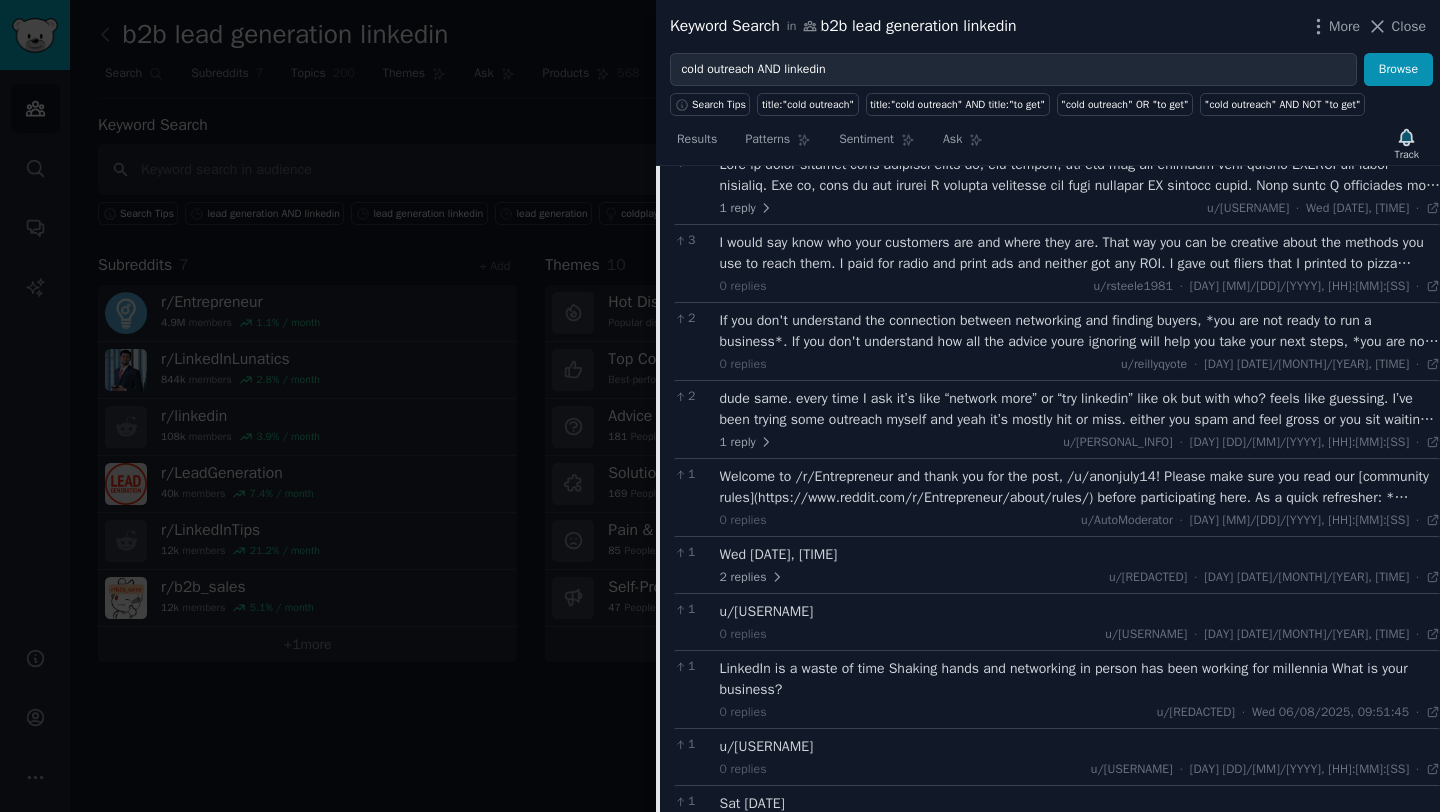 scroll, scrollTop: 1419, scrollLeft: 0, axis: vertical 